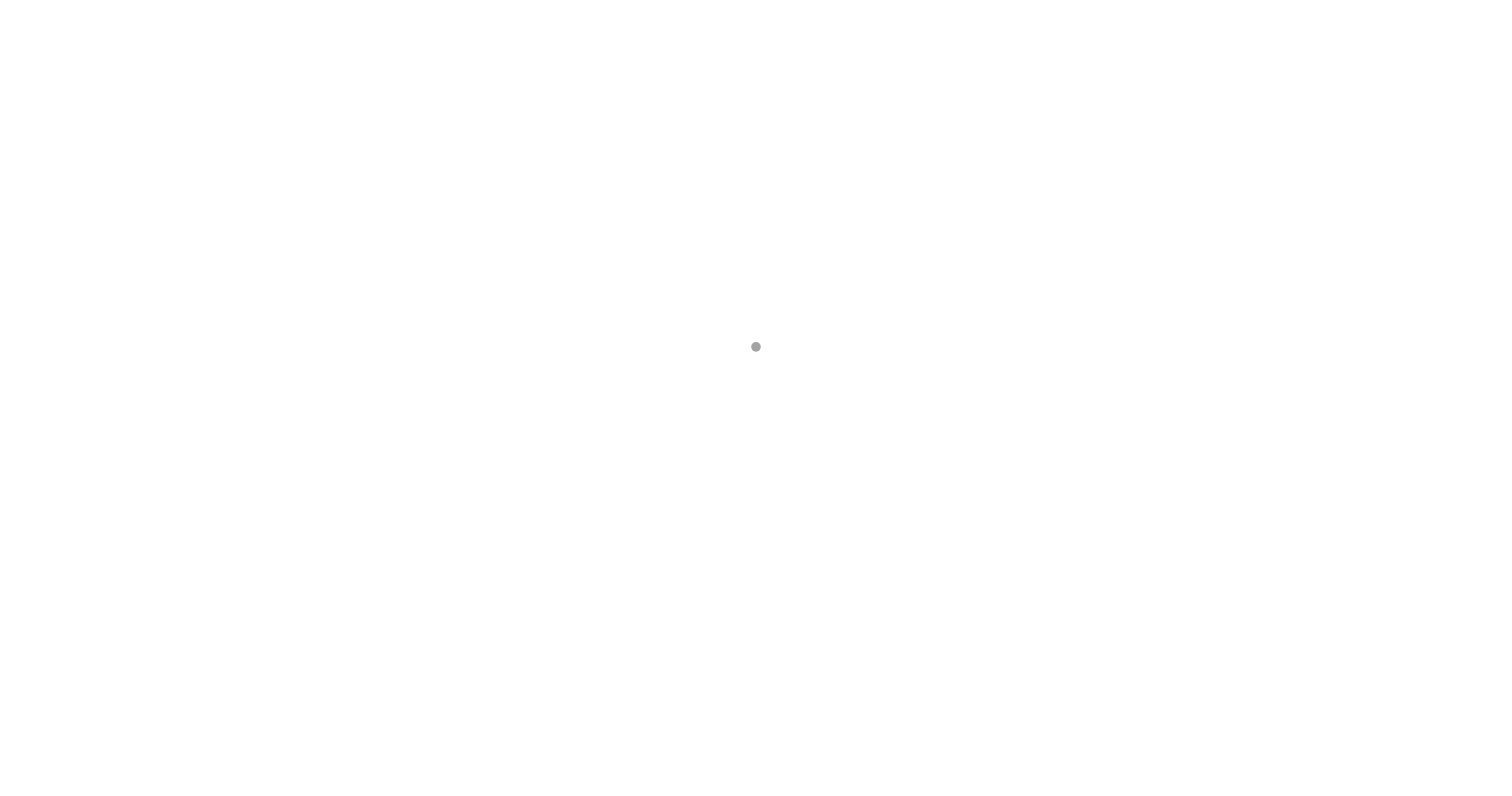 scroll, scrollTop: 0, scrollLeft: 0, axis: both 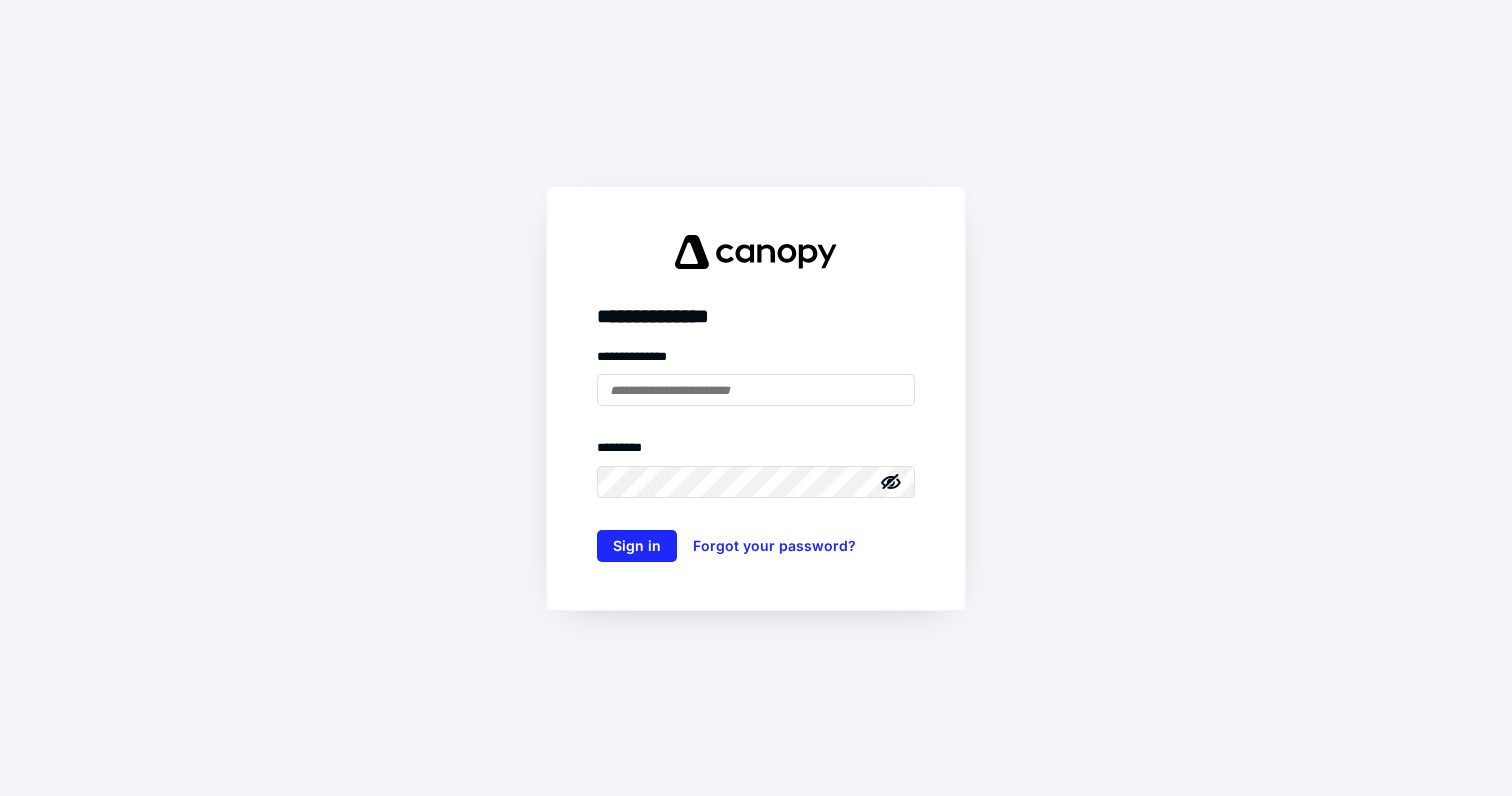 type on "**********" 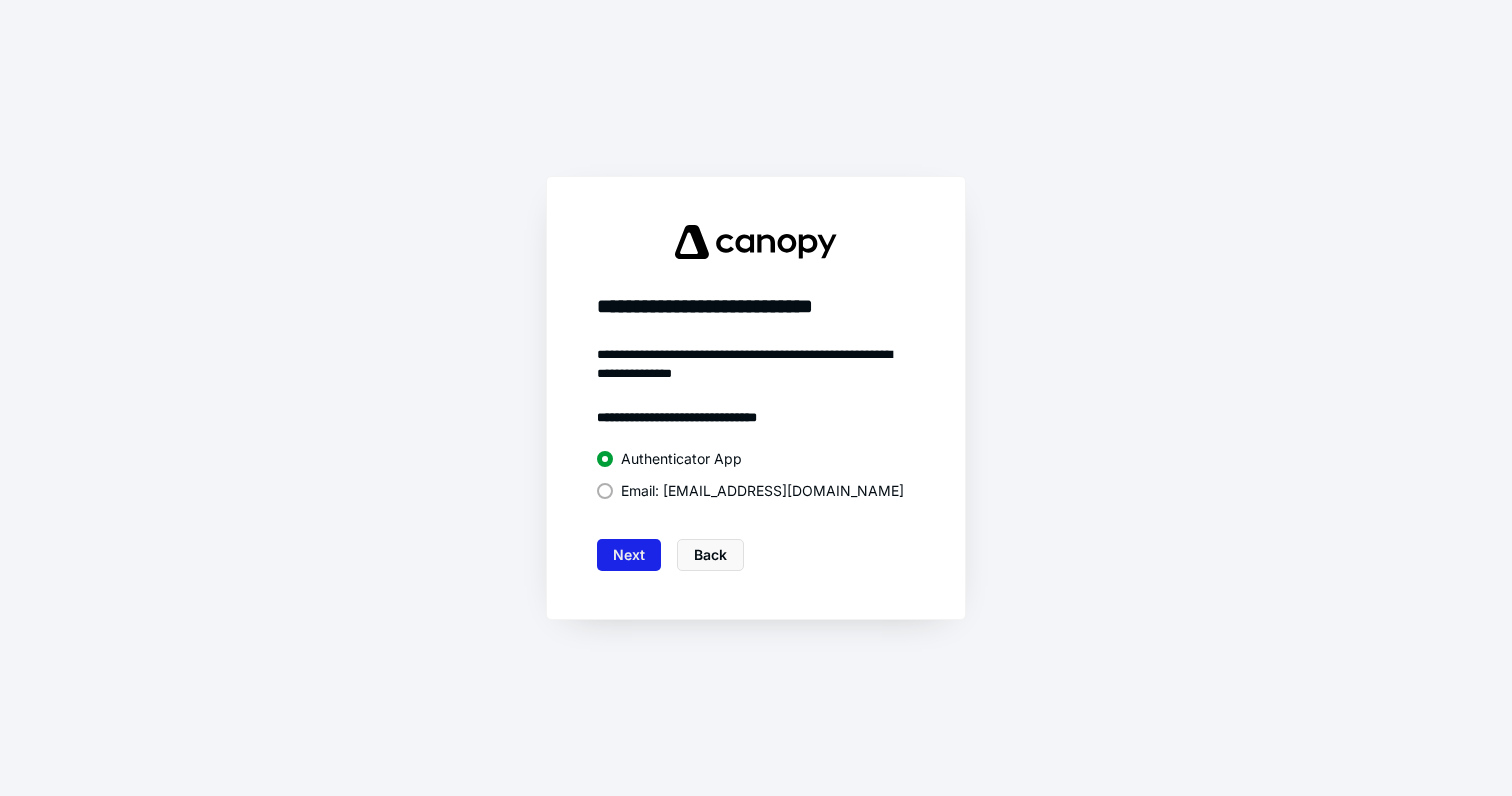 click on "Next" at bounding box center [629, 555] 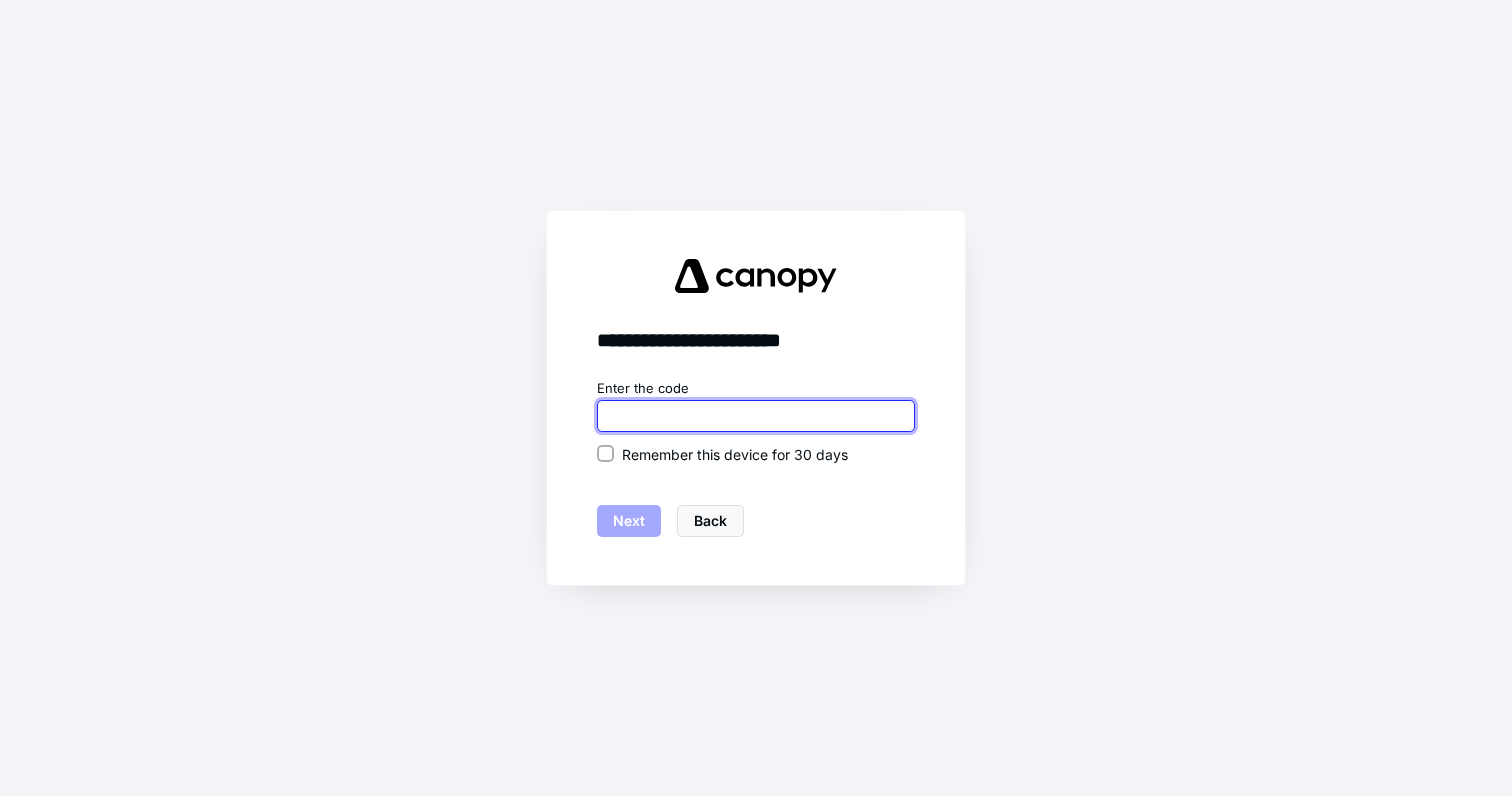 click at bounding box center [756, 416] 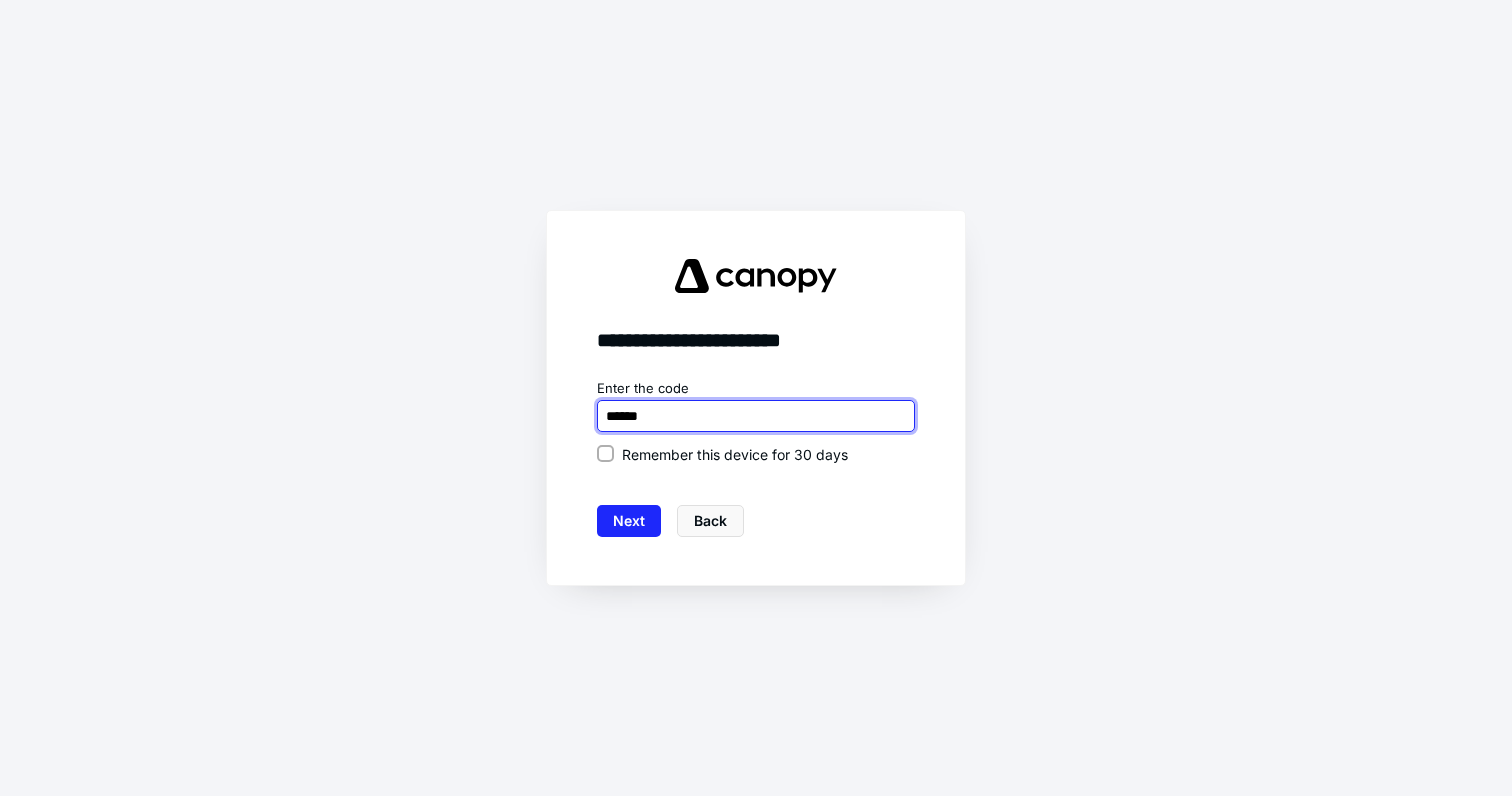 type on "******" 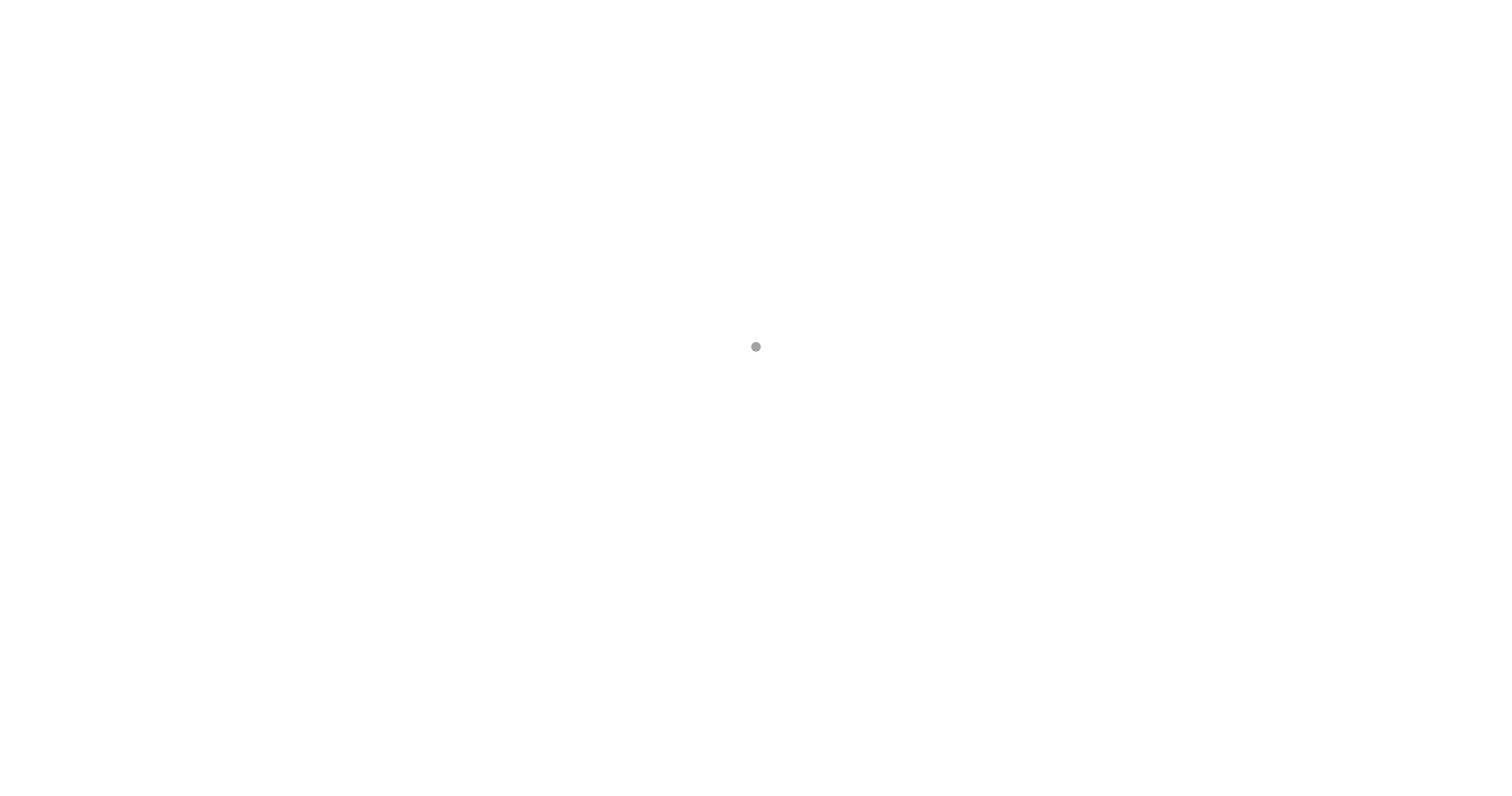 scroll, scrollTop: 0, scrollLeft: 0, axis: both 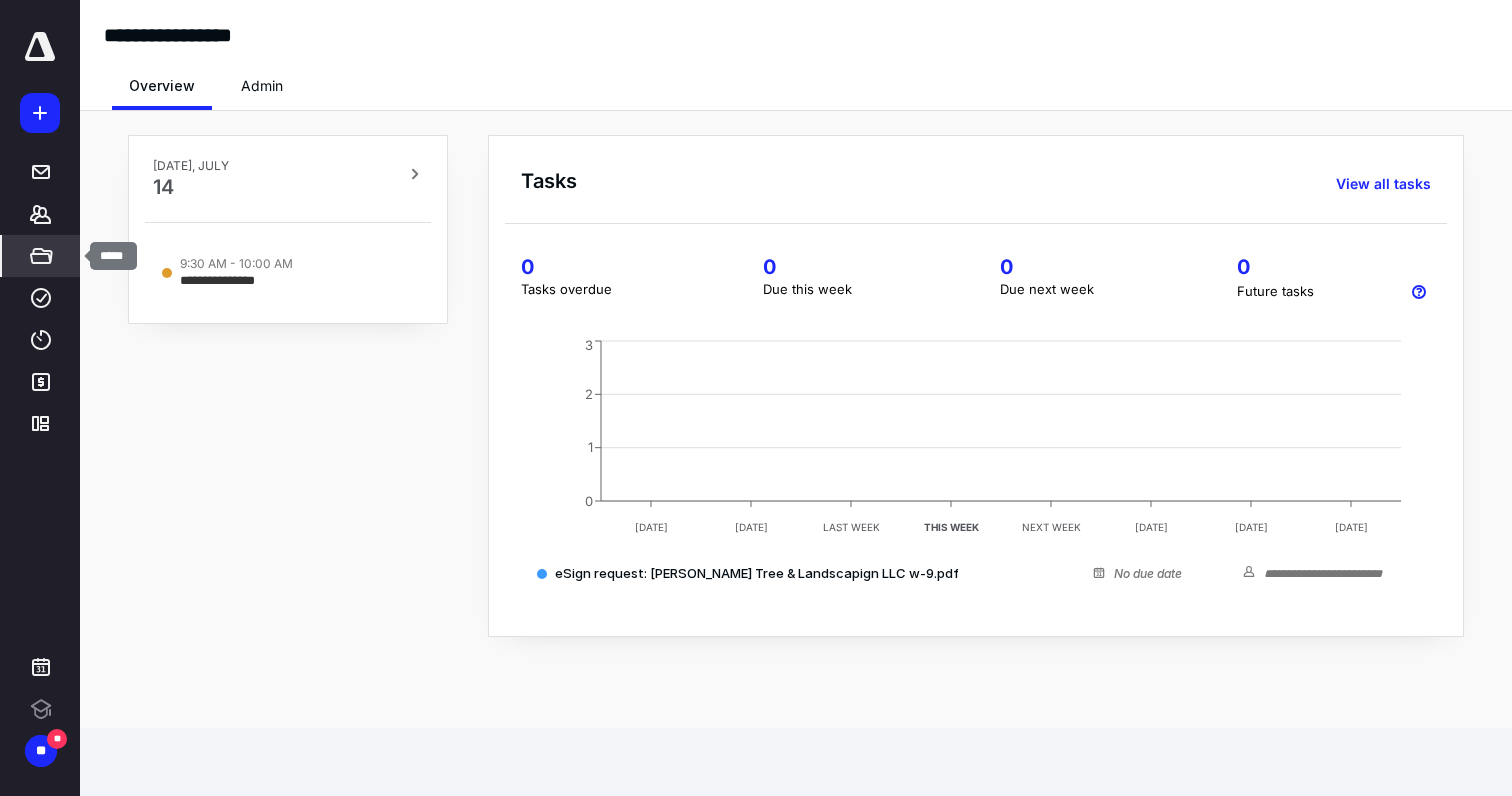 click 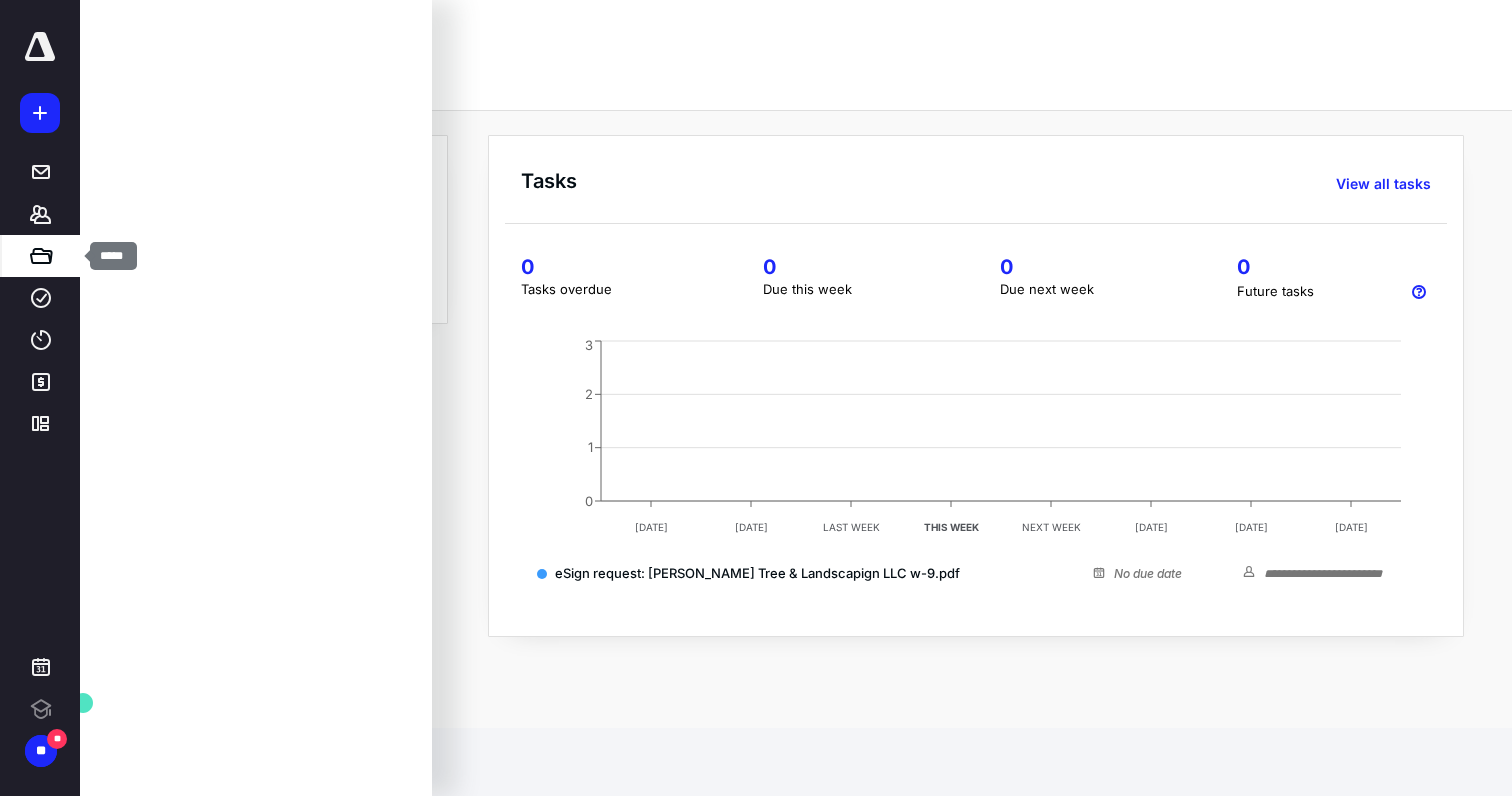 scroll, scrollTop: 0, scrollLeft: 0, axis: both 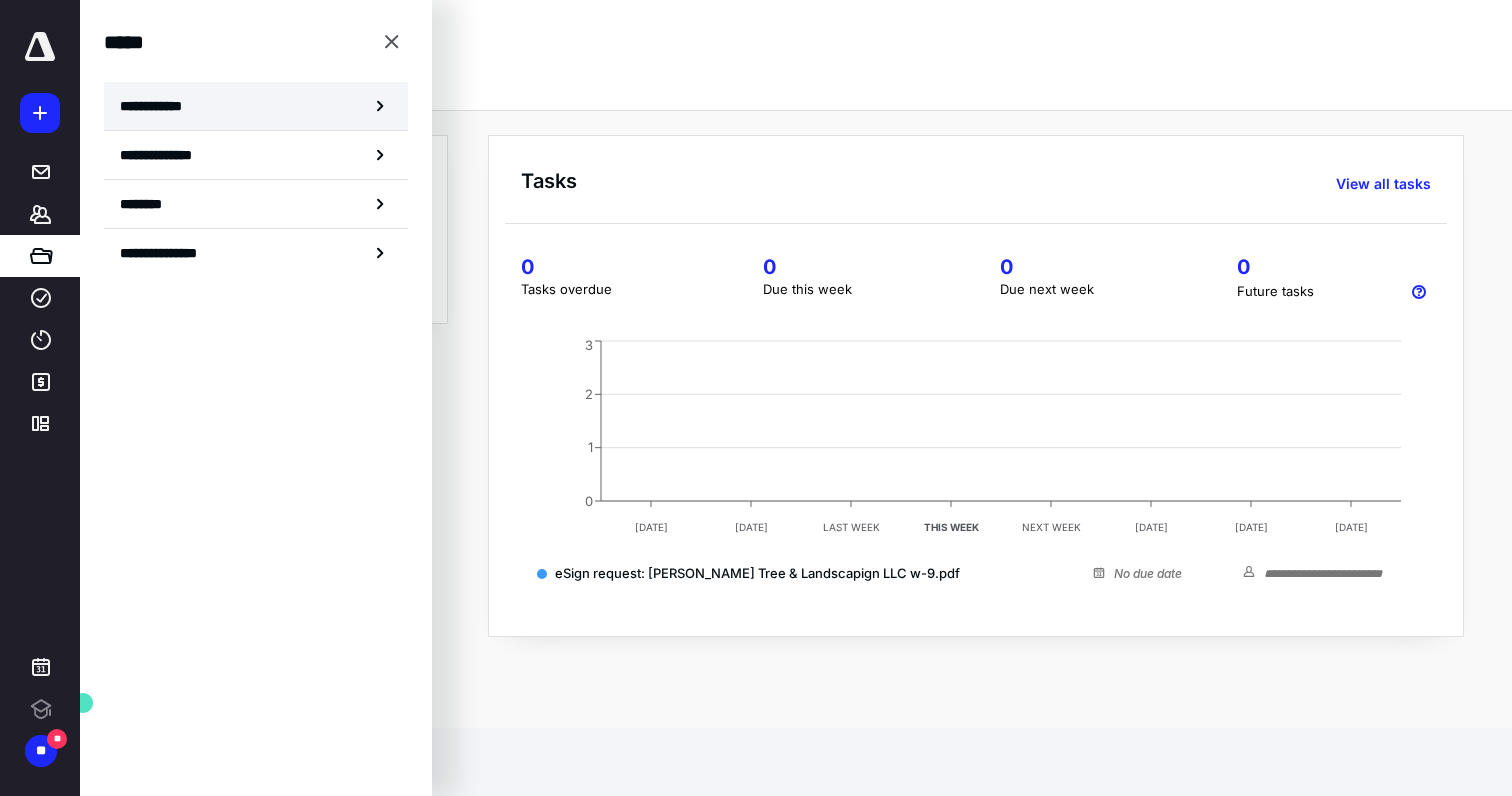 click on "**********" at bounding box center [157, 106] 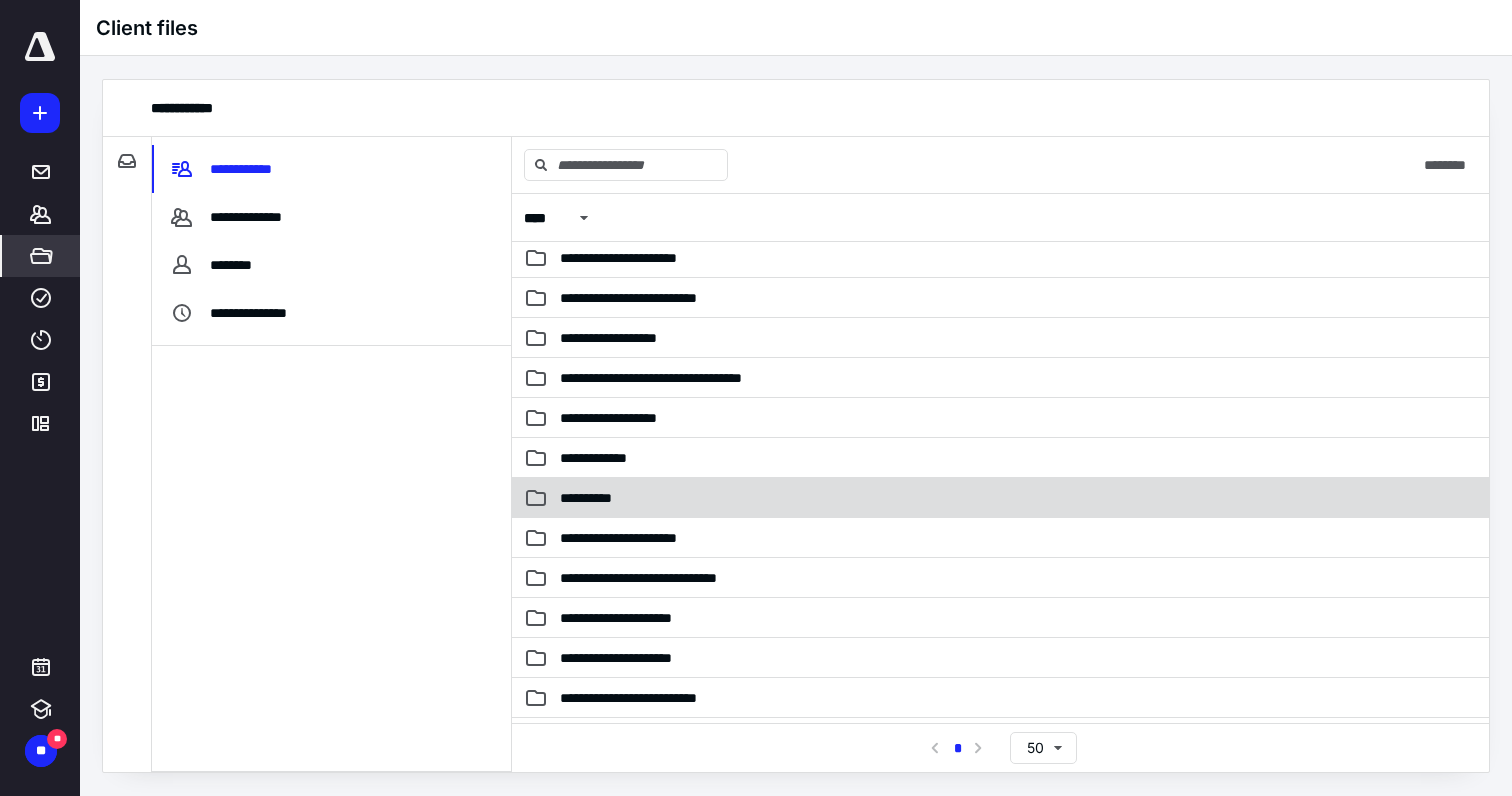 scroll, scrollTop: 199, scrollLeft: 0, axis: vertical 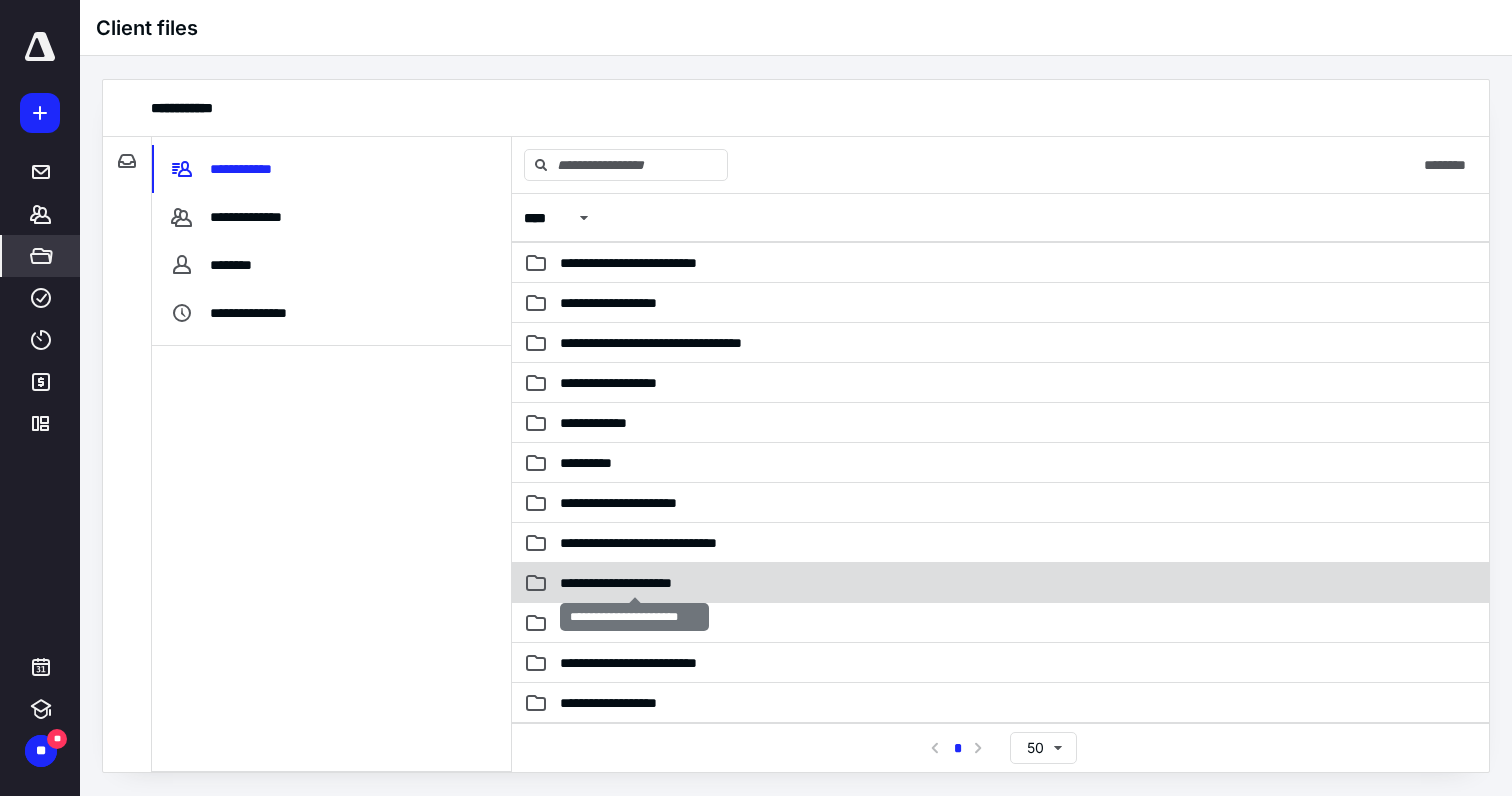 click on "**********" at bounding box center [634, 583] 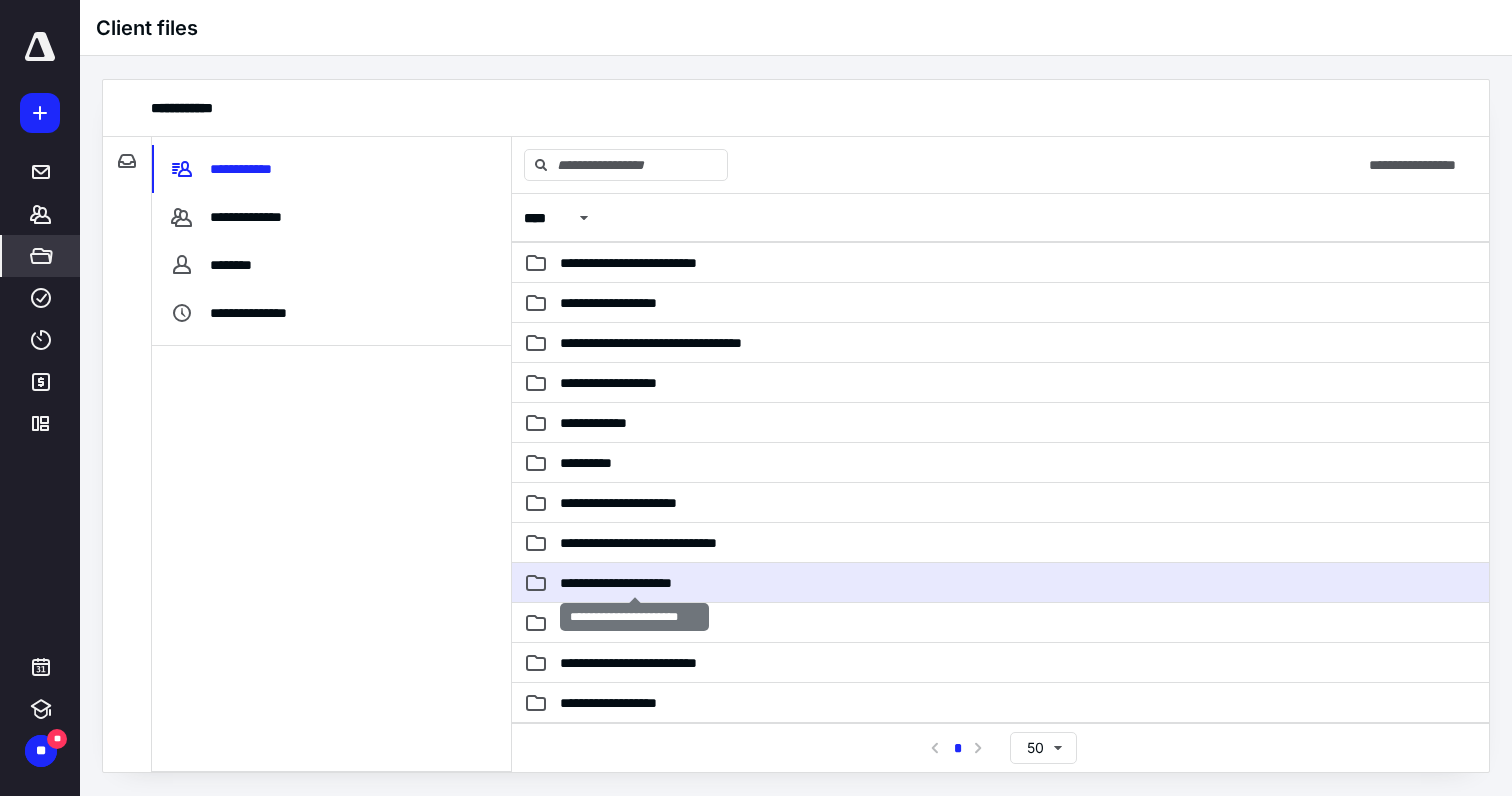 click on "**********" at bounding box center (634, 583) 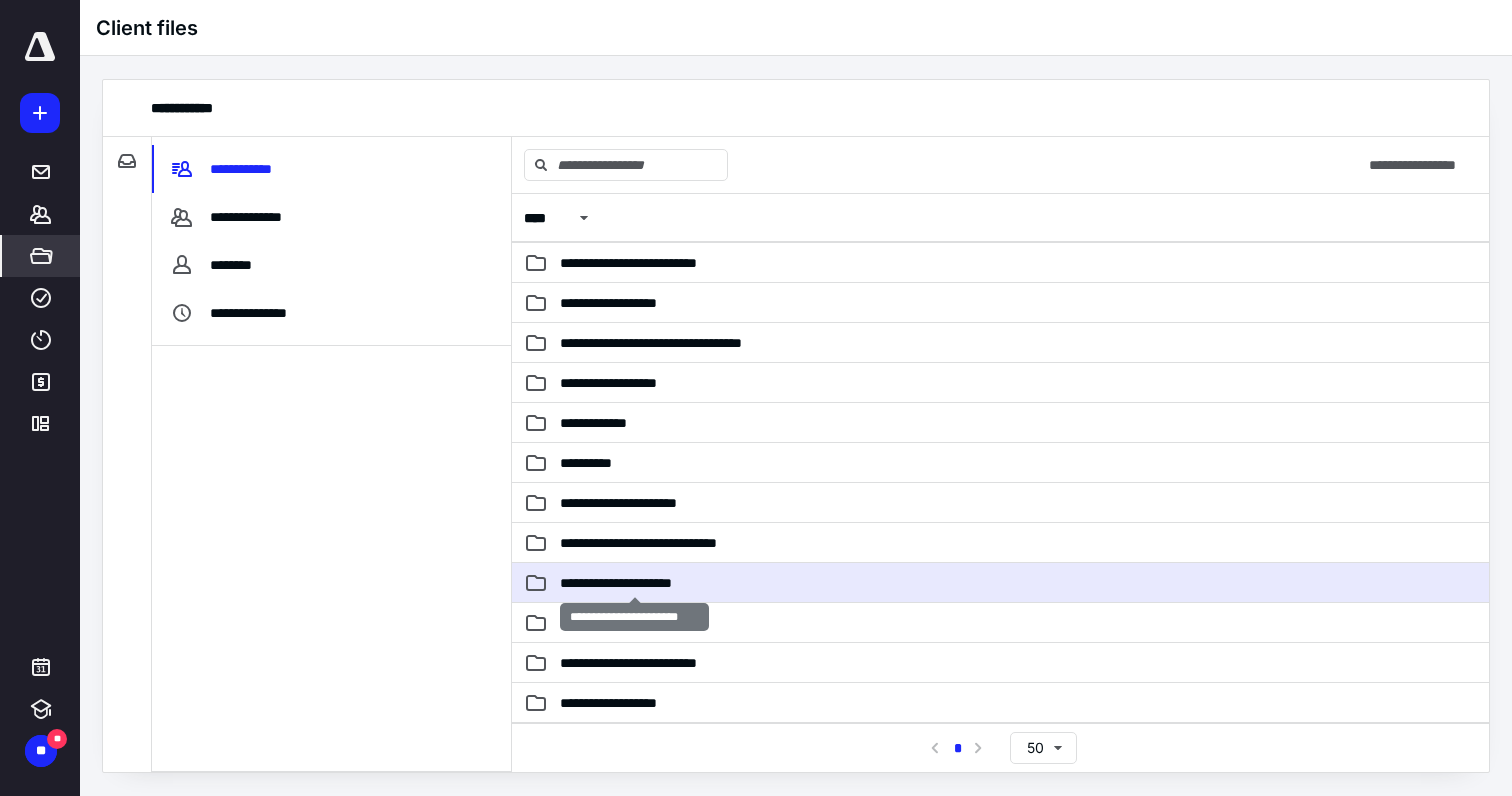 scroll, scrollTop: 0, scrollLeft: 0, axis: both 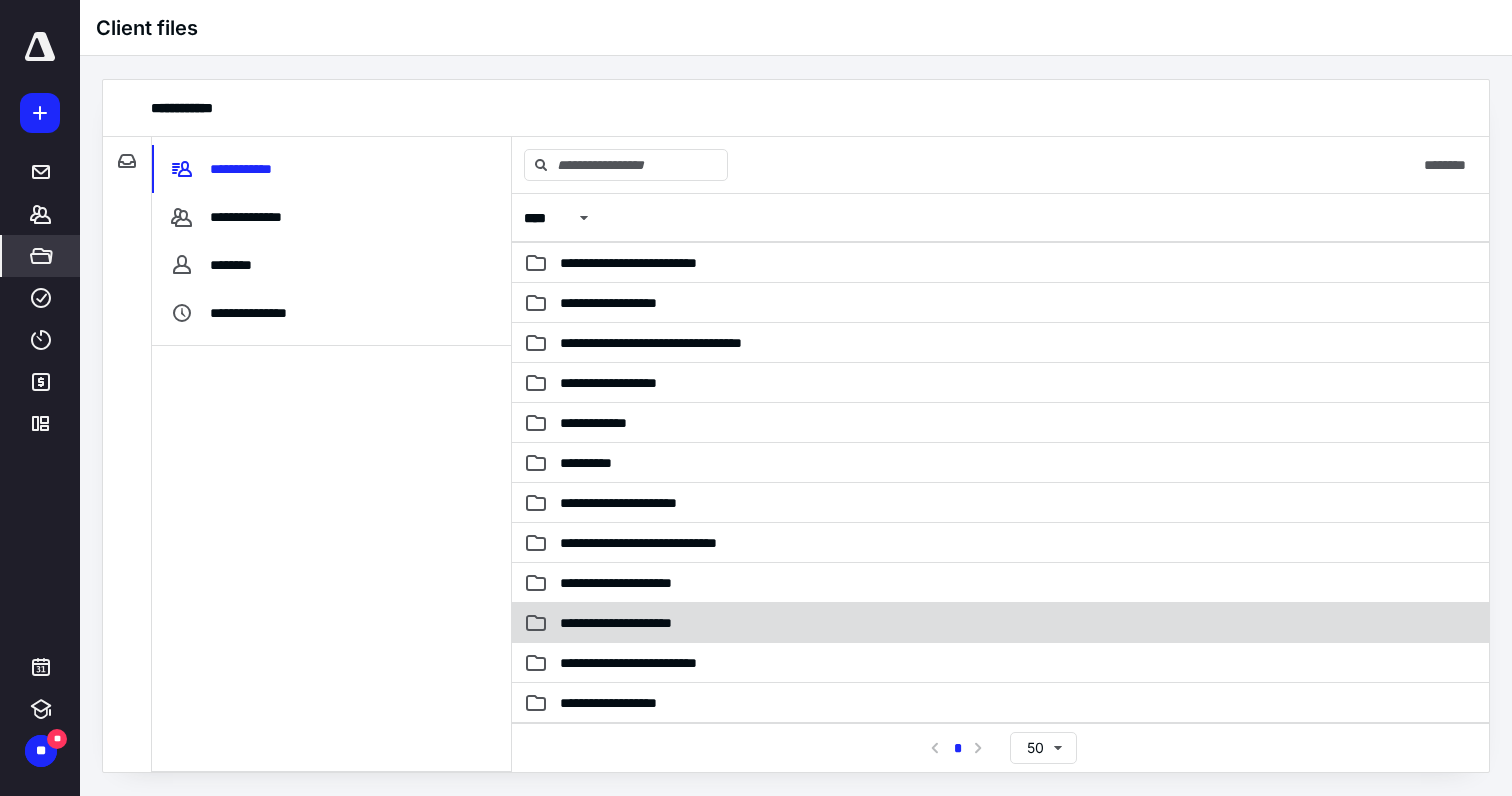 click on "**********" at bounding box center [634, 623] 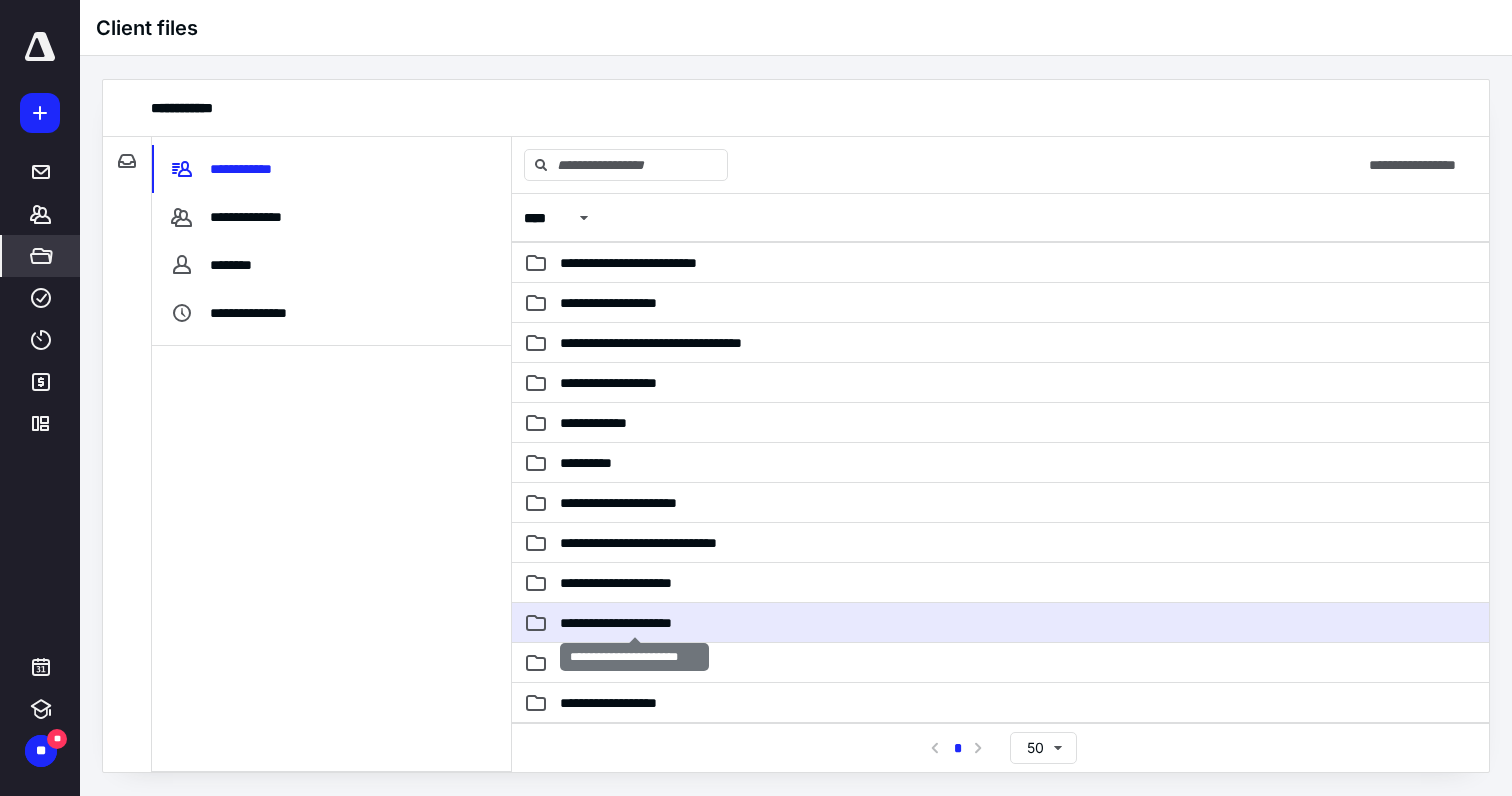 click on "**********" at bounding box center [634, 623] 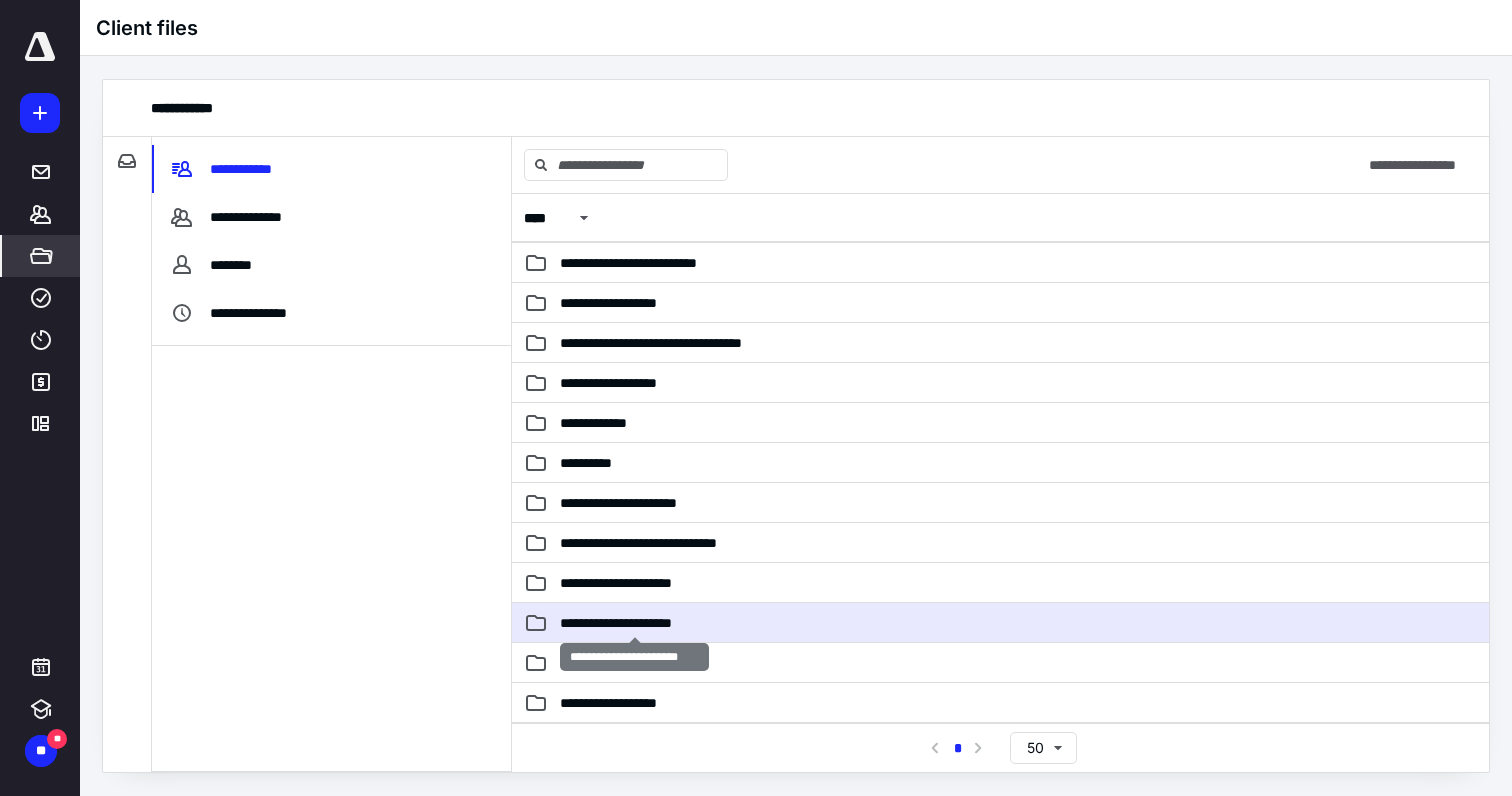 scroll, scrollTop: 0, scrollLeft: 0, axis: both 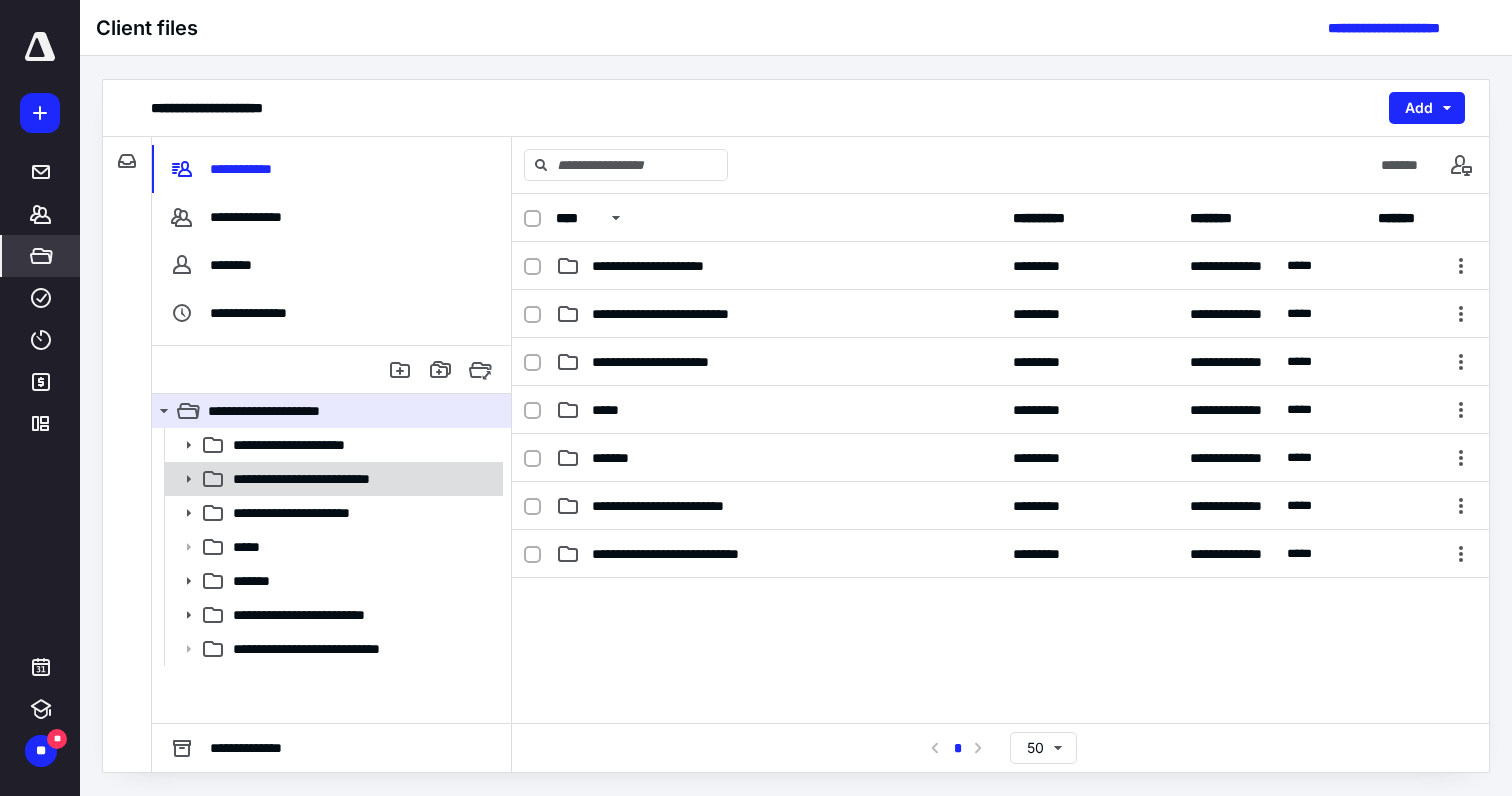click 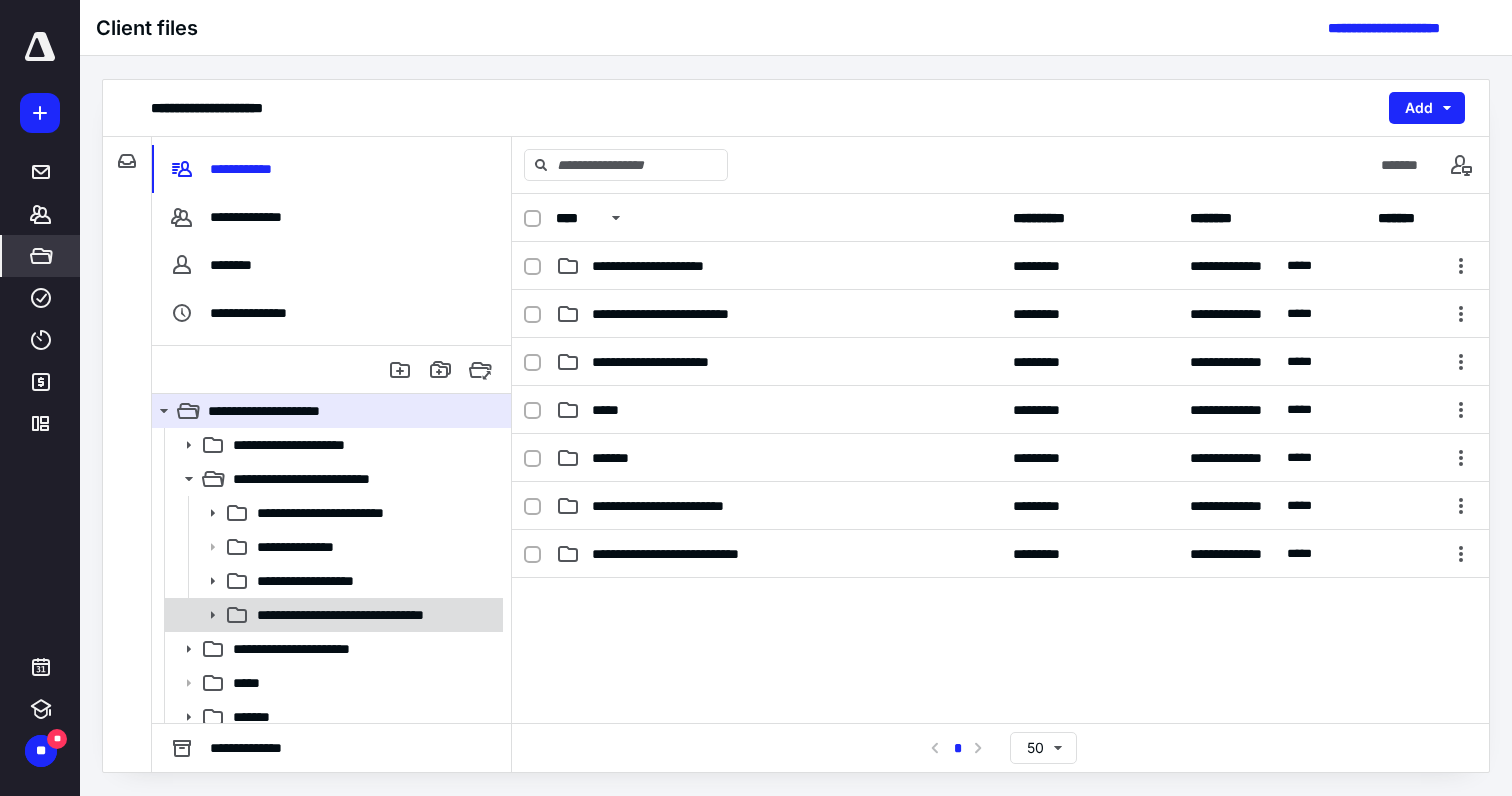 click 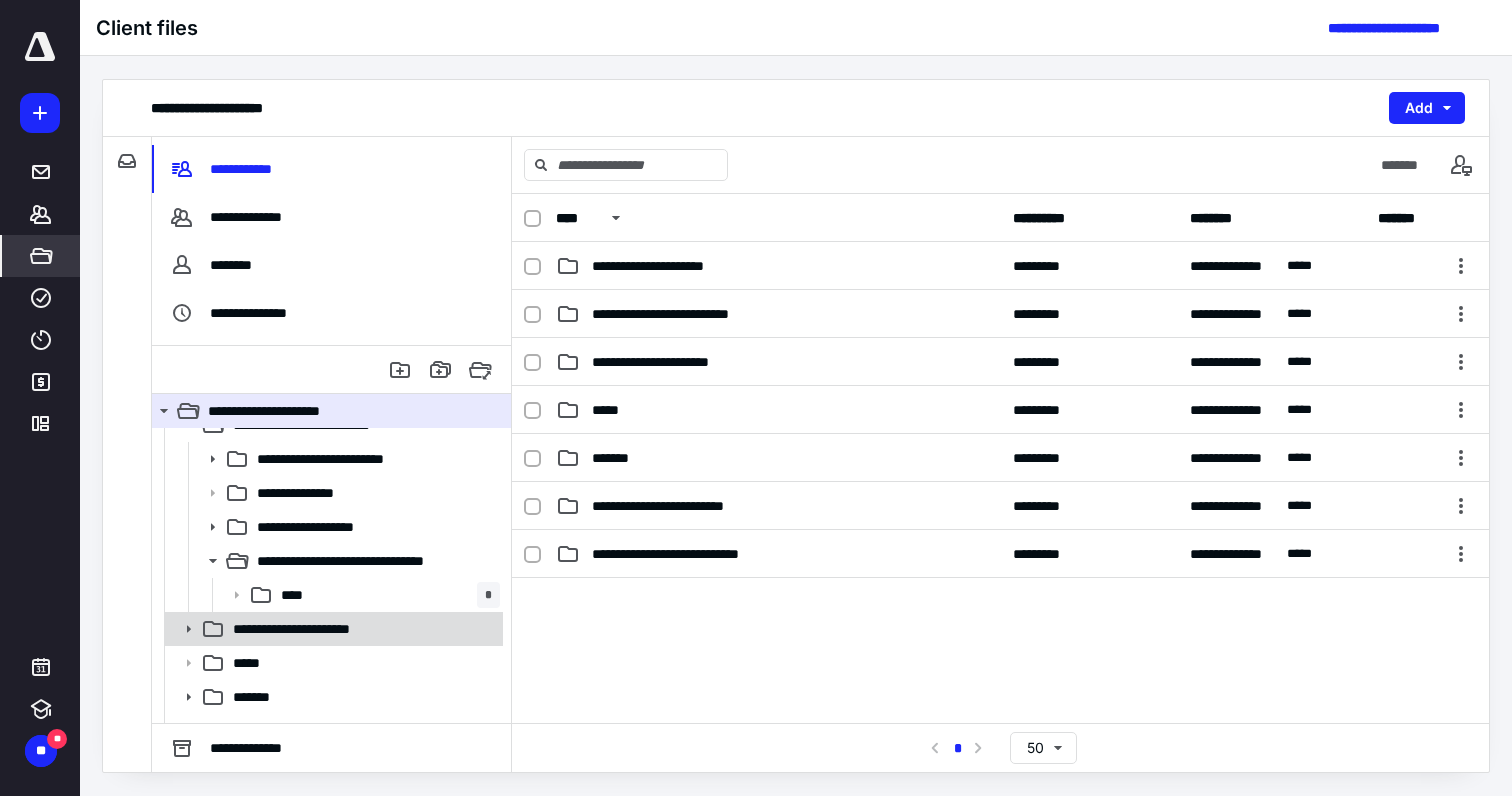 scroll, scrollTop: 57, scrollLeft: 0, axis: vertical 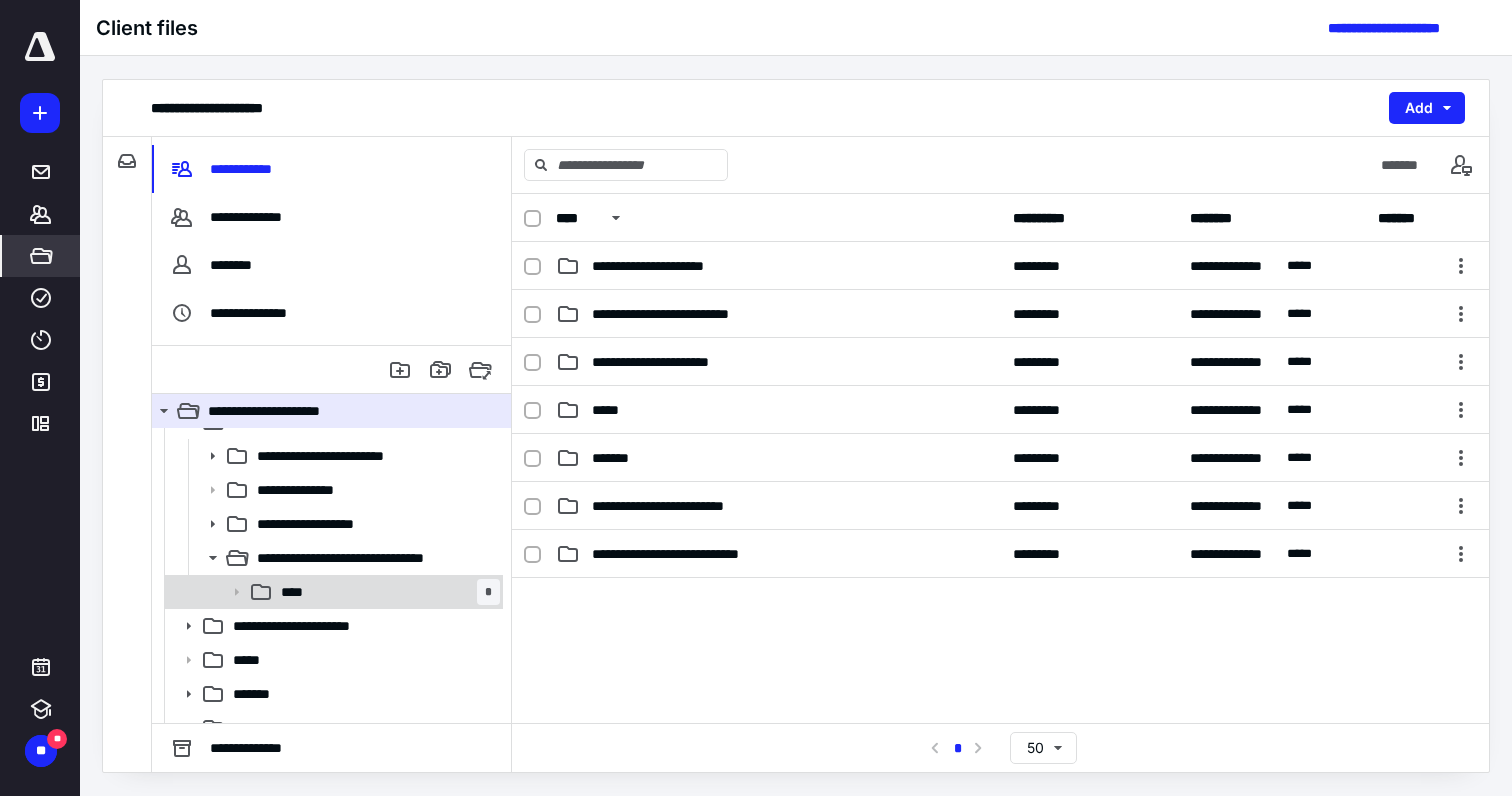 click 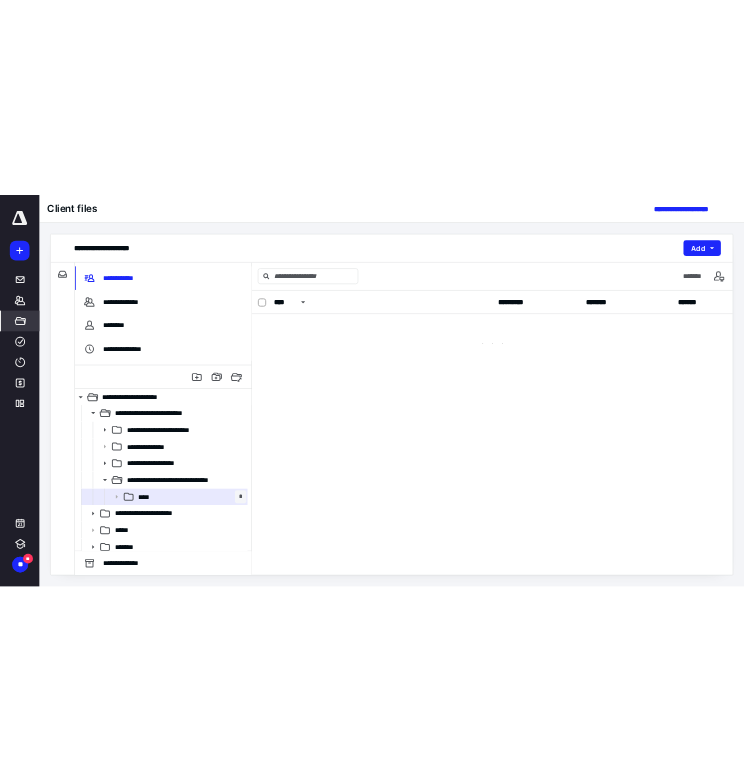 scroll, scrollTop: 34, scrollLeft: 0, axis: vertical 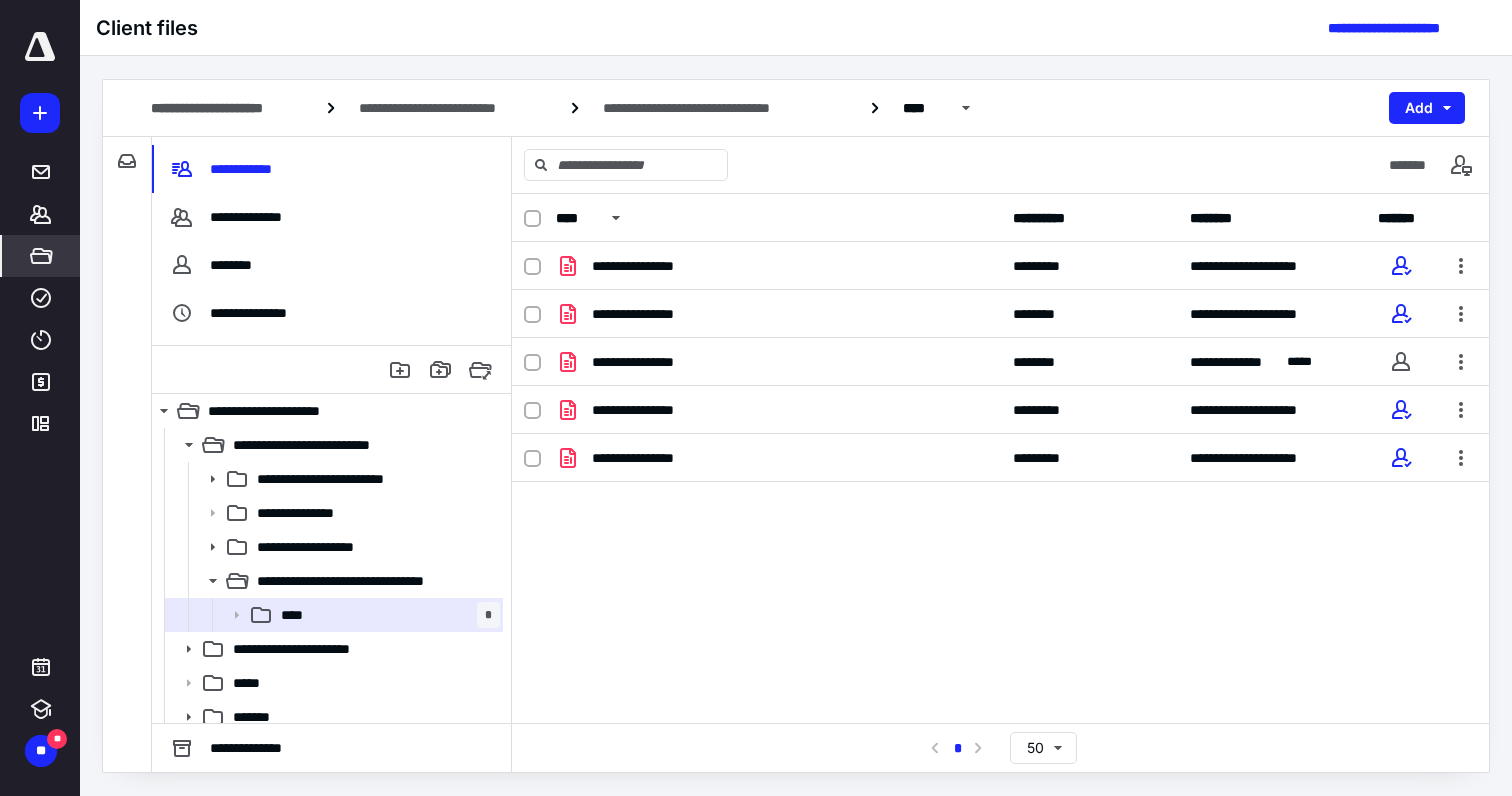 click on "**********" at bounding box center (1000, 458) 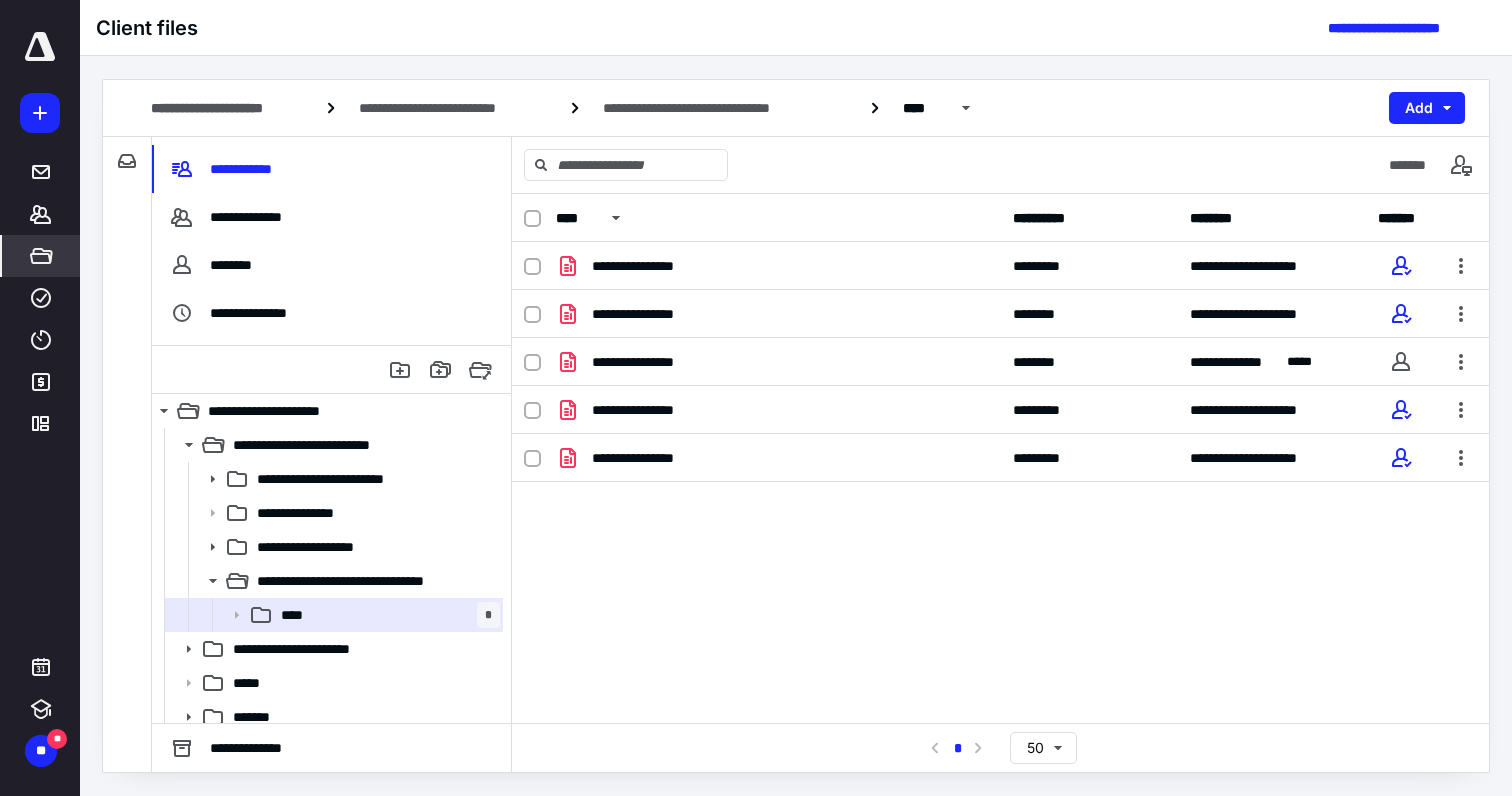 click on "**********" at bounding box center [1000, 458] 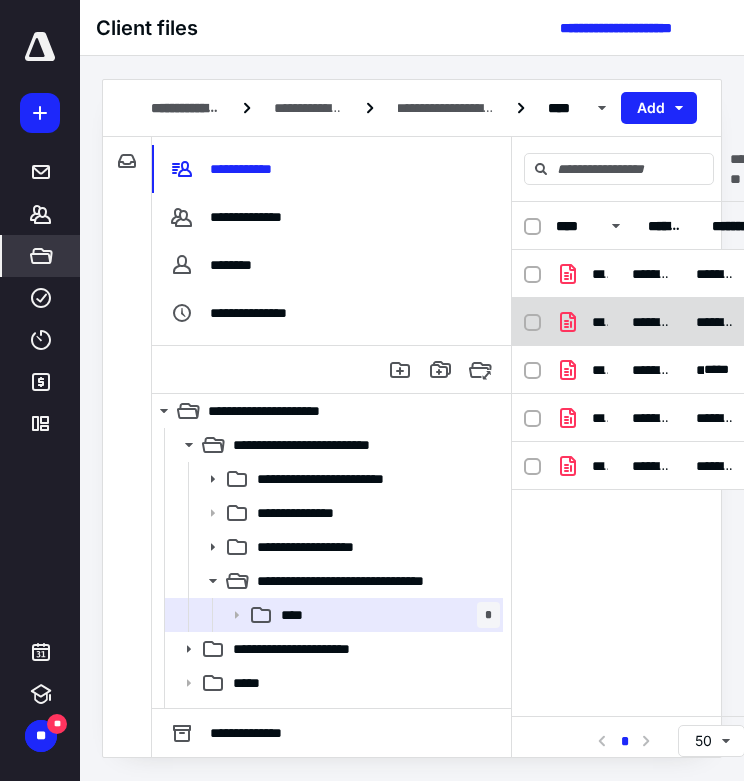 scroll, scrollTop: 0, scrollLeft: 26, axis: horizontal 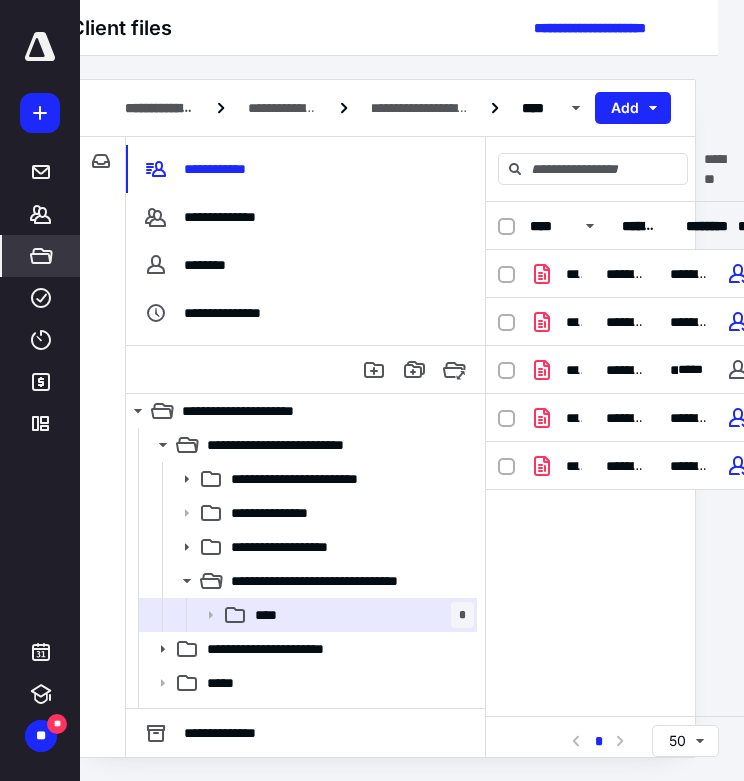 click on "**********" at bounding box center [642, 459] 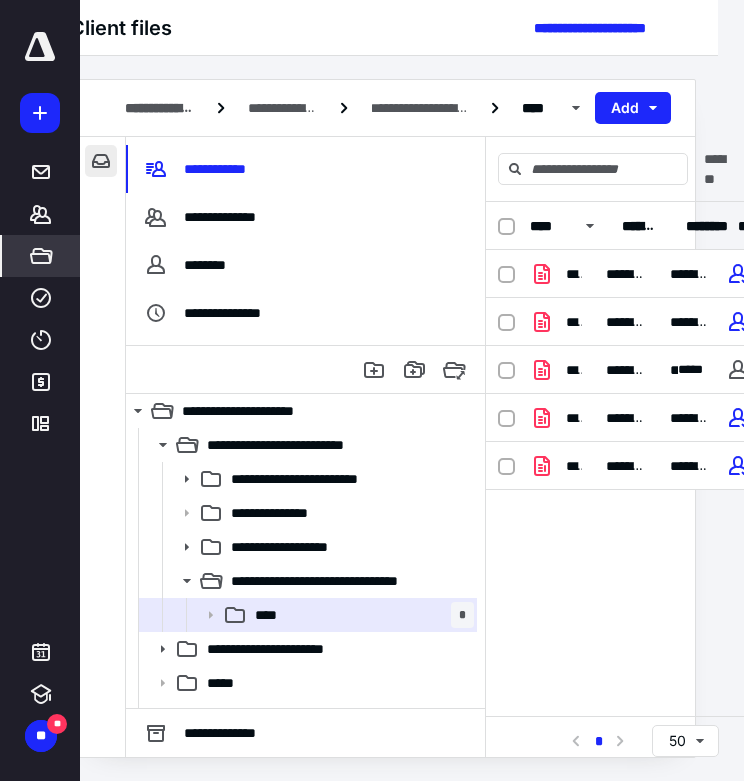 click at bounding box center [101, 161] 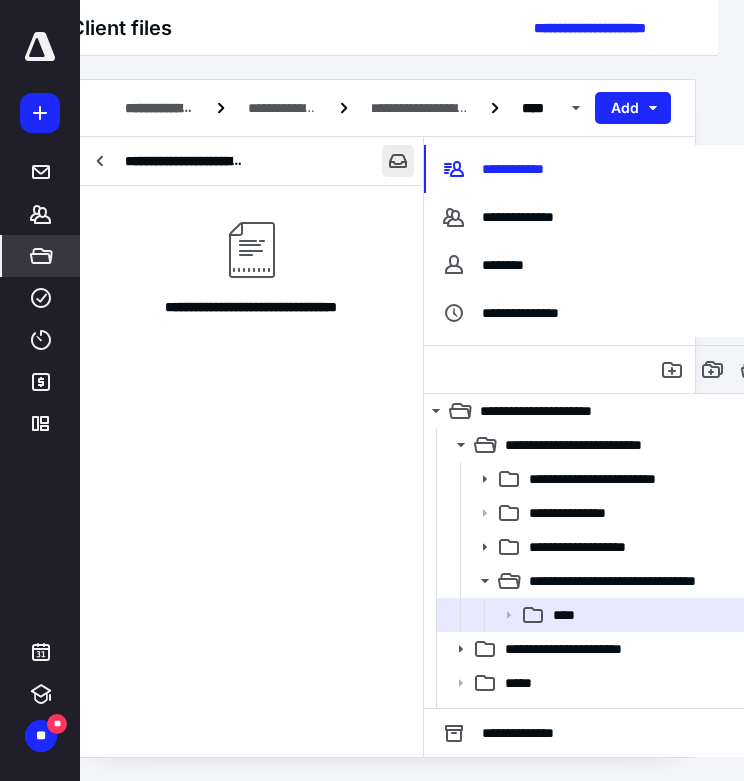 click at bounding box center (101, 161) 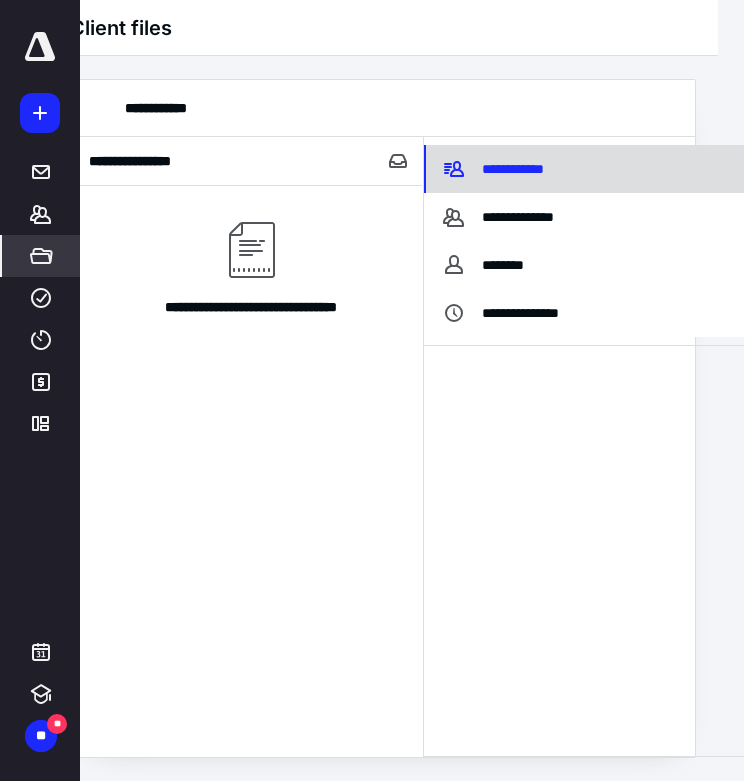click 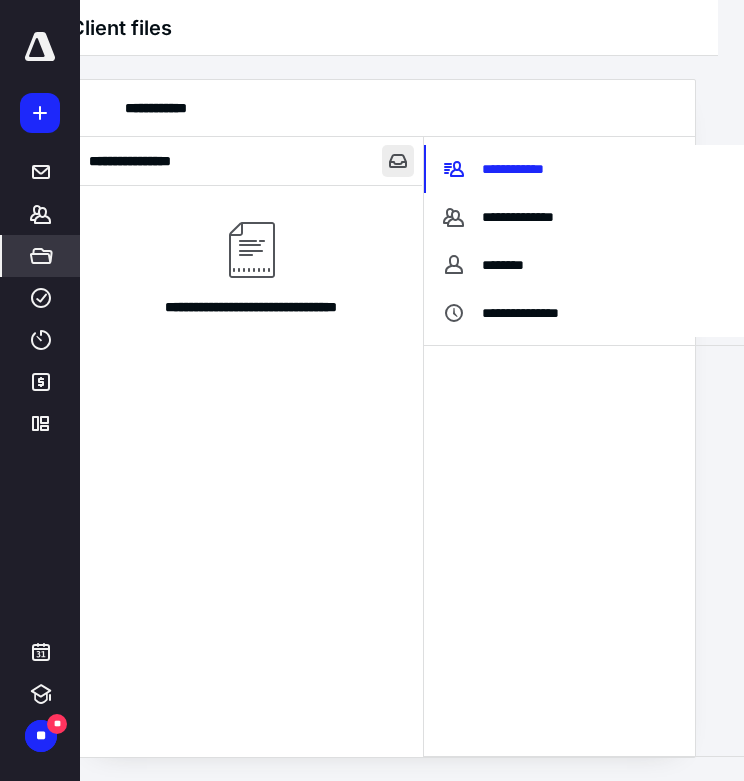 click at bounding box center (398, 161) 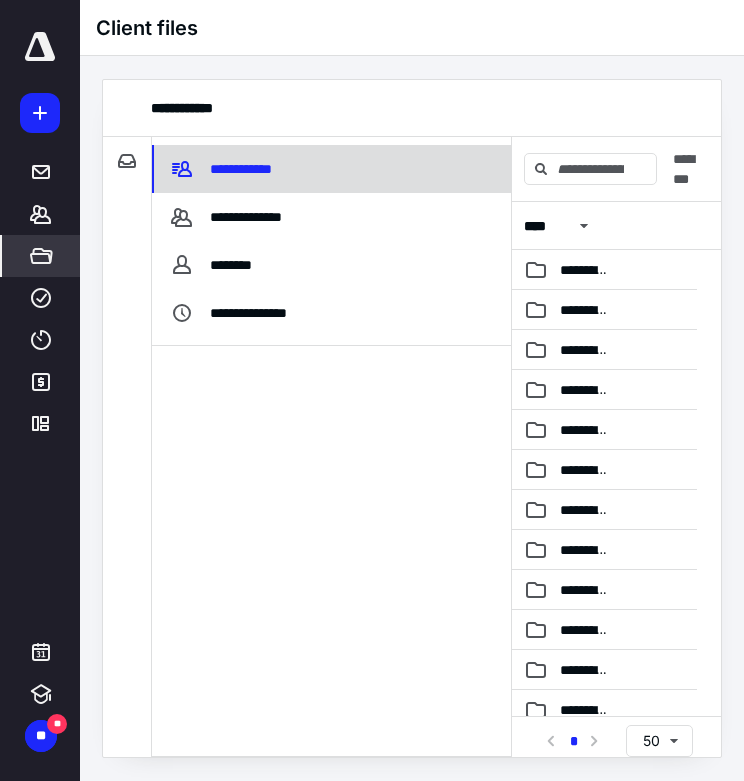 scroll, scrollTop: 0, scrollLeft: 0, axis: both 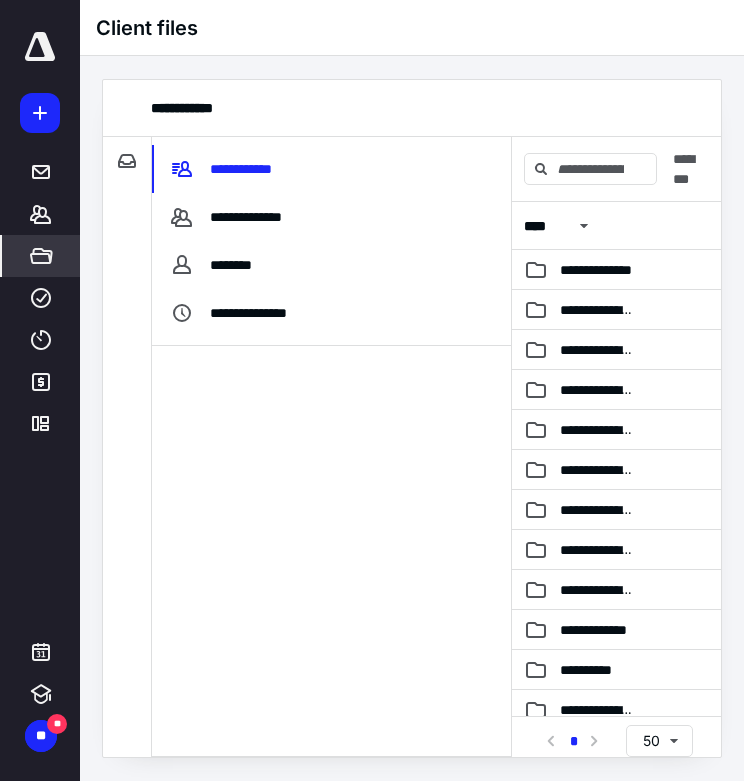 click at bounding box center [331, 551] 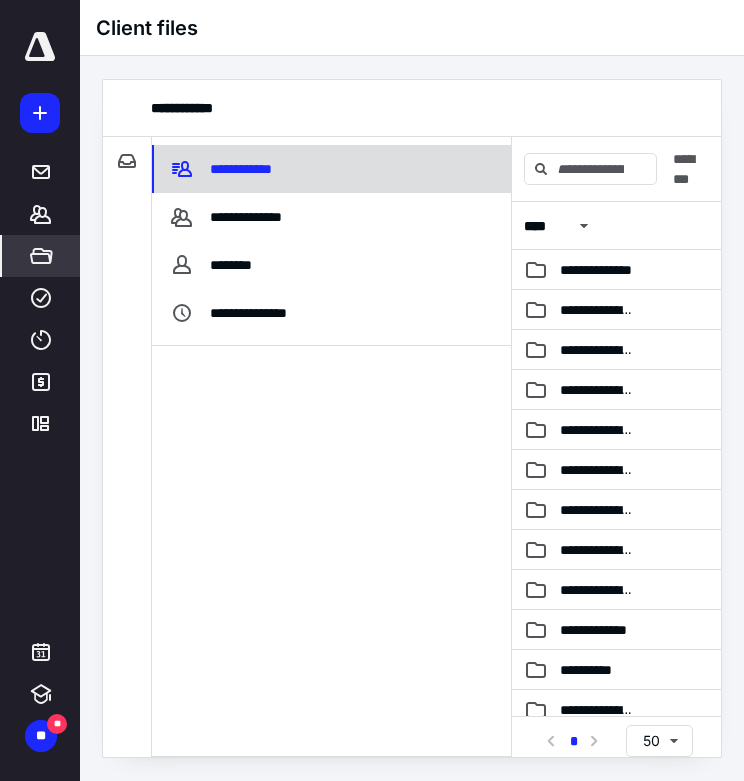 click on "**********" at bounding box center [244, 169] 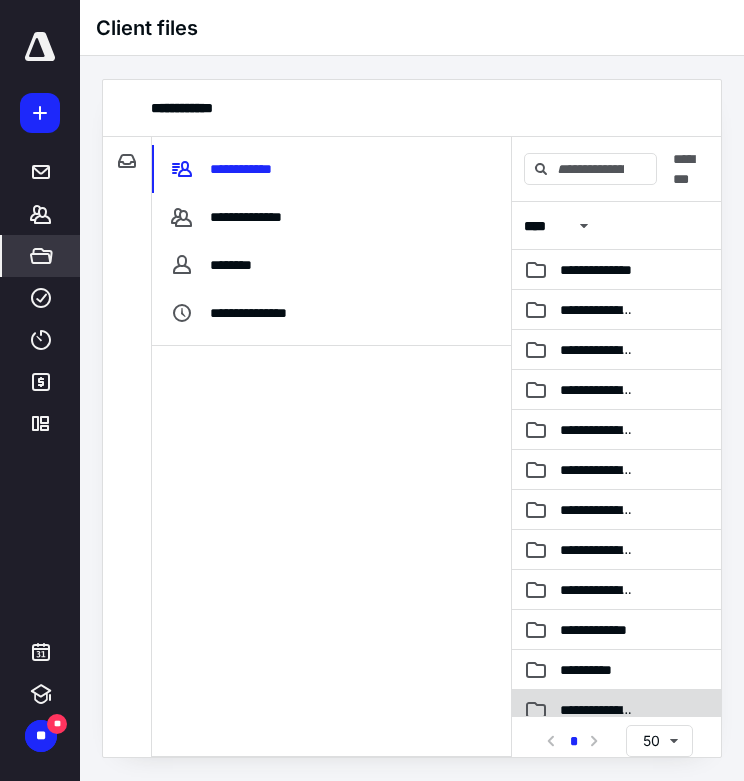 scroll, scrollTop: 214, scrollLeft: 0, axis: vertical 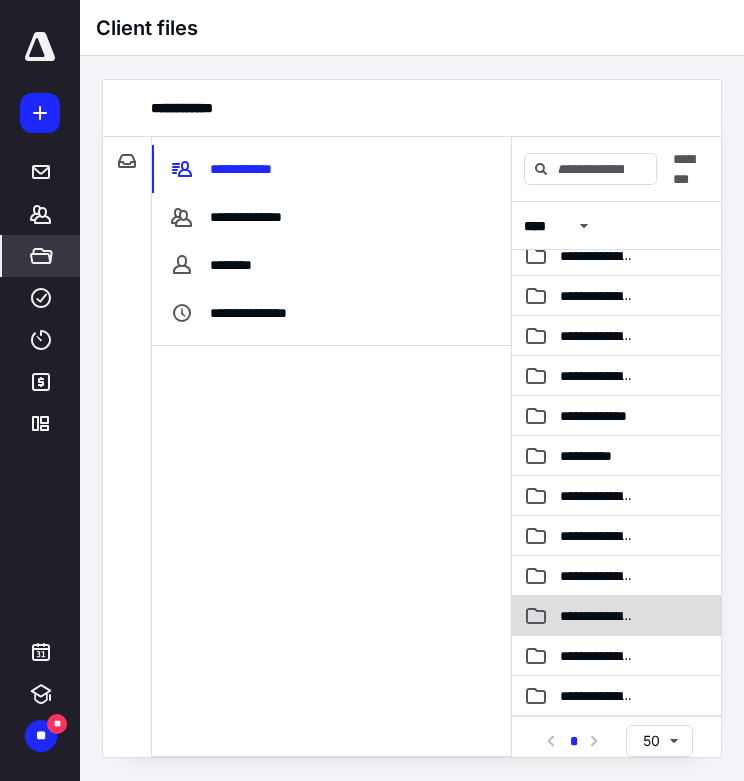 click on "**********" at bounding box center (596, 616) 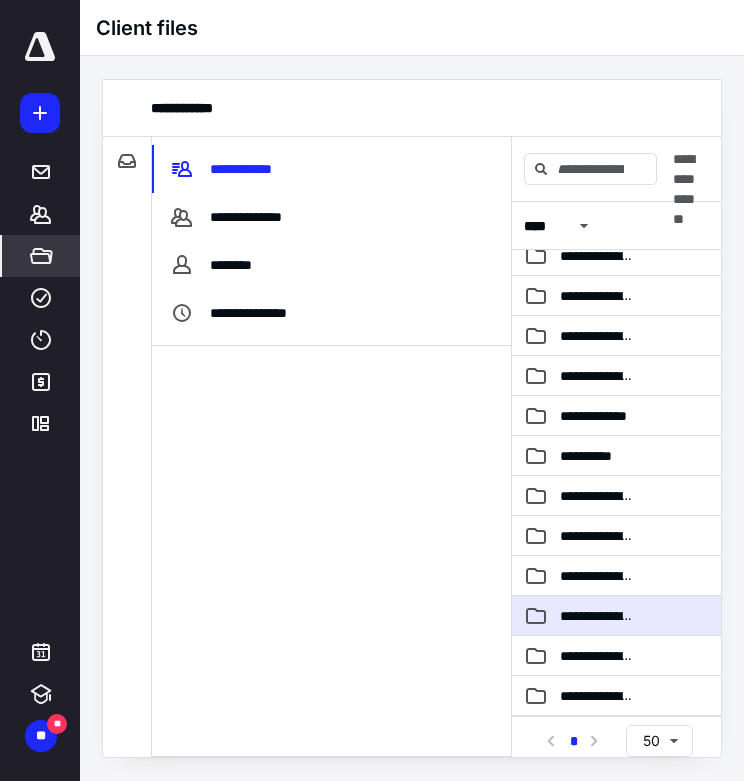 click on "**********" at bounding box center (596, 616) 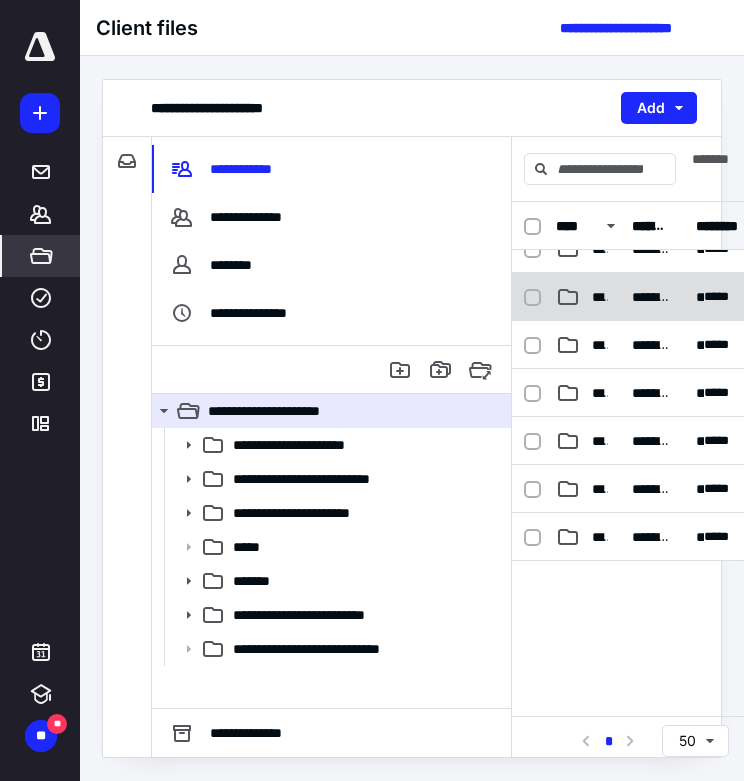 scroll, scrollTop: 0, scrollLeft: 0, axis: both 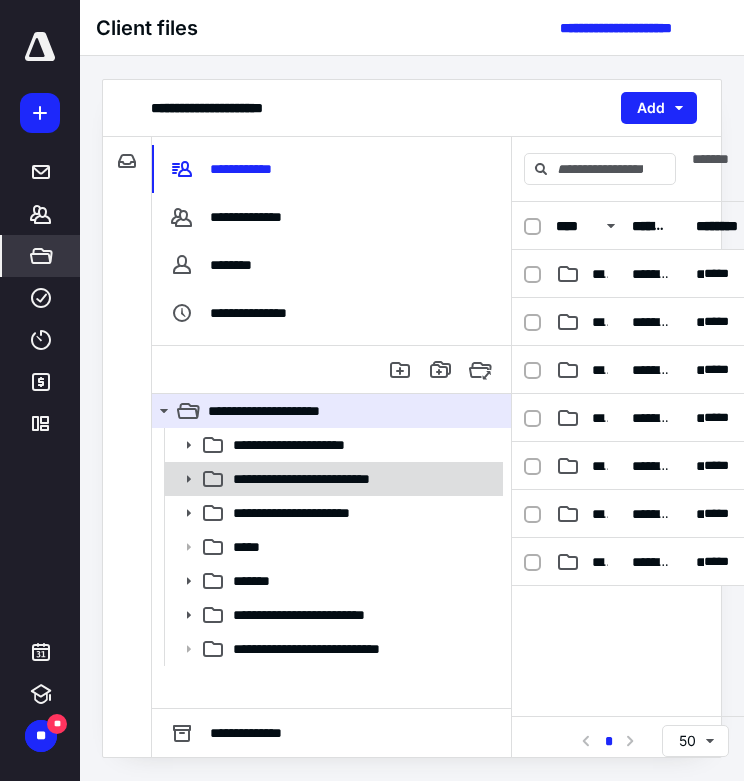 click 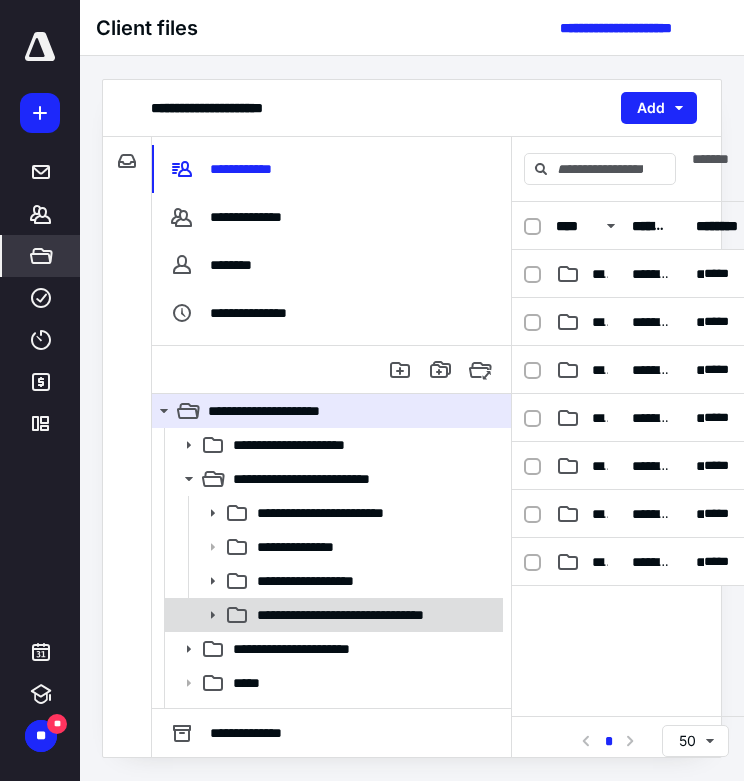 click 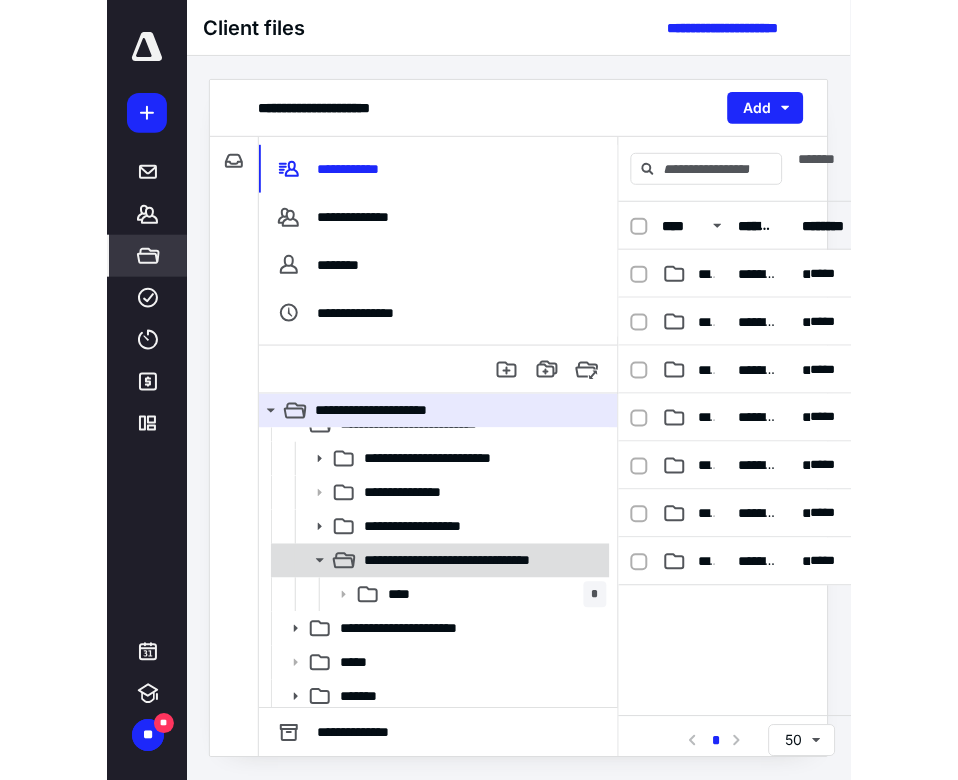 scroll, scrollTop: 74, scrollLeft: 0, axis: vertical 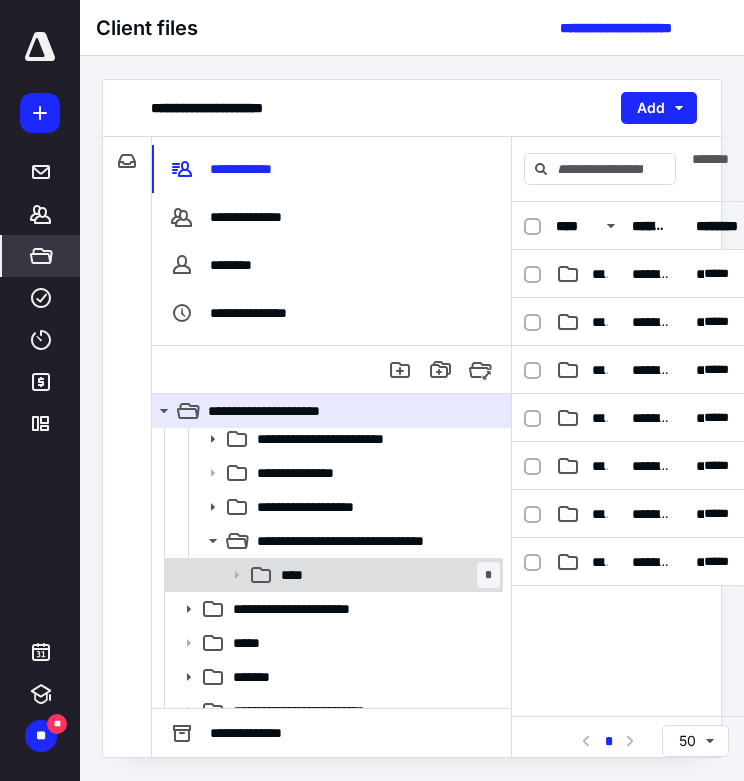 click 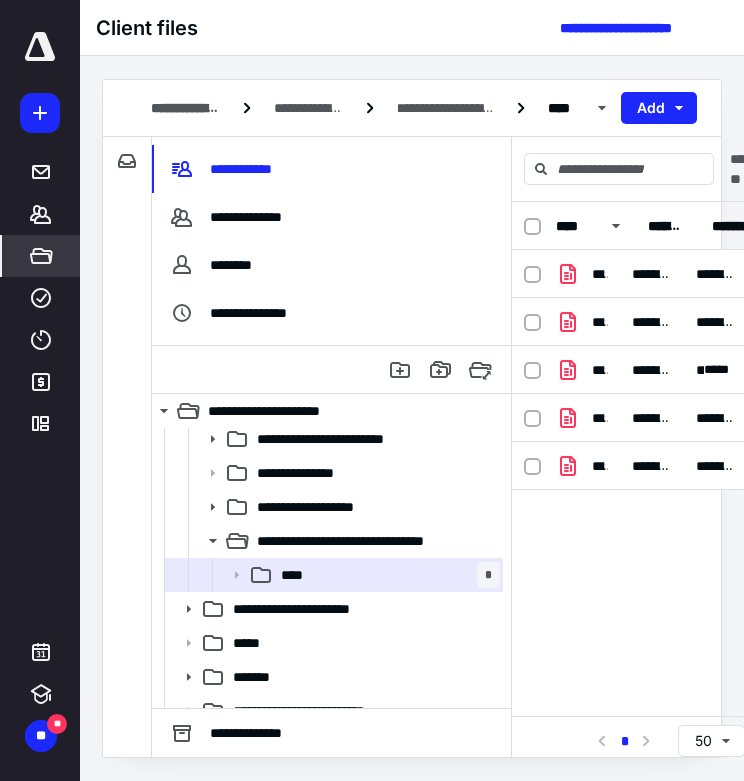 click on "**********" at bounding box center [668, 400] 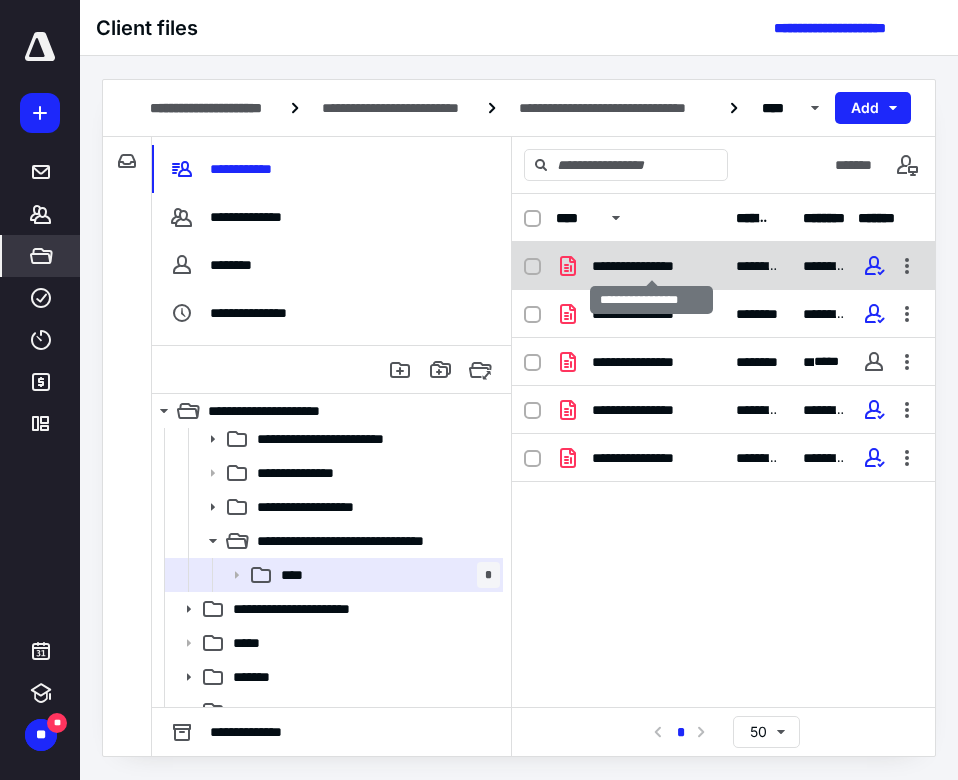 click on "**********" at bounding box center [651, 266] 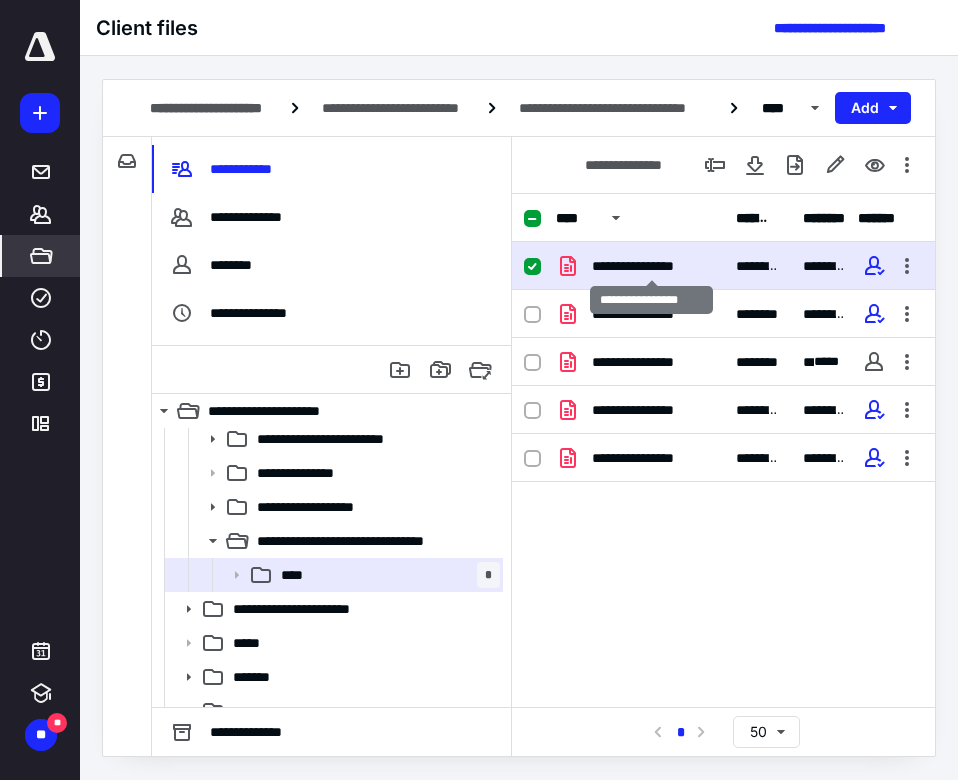 click on "**********" at bounding box center (651, 266) 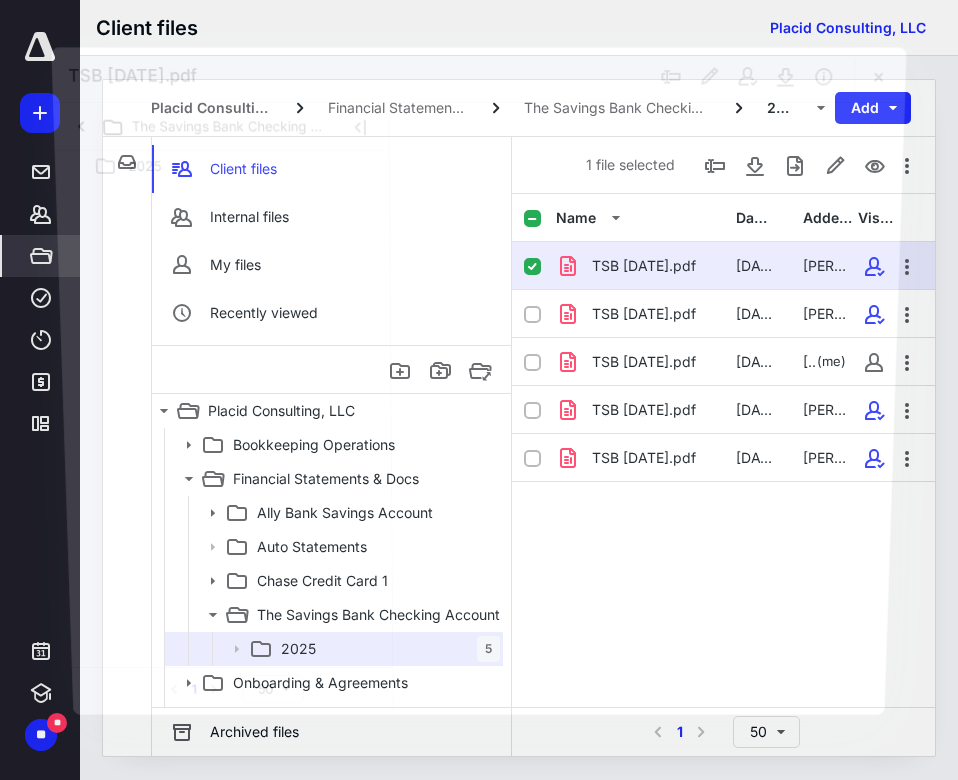 scroll, scrollTop: 74, scrollLeft: 0, axis: vertical 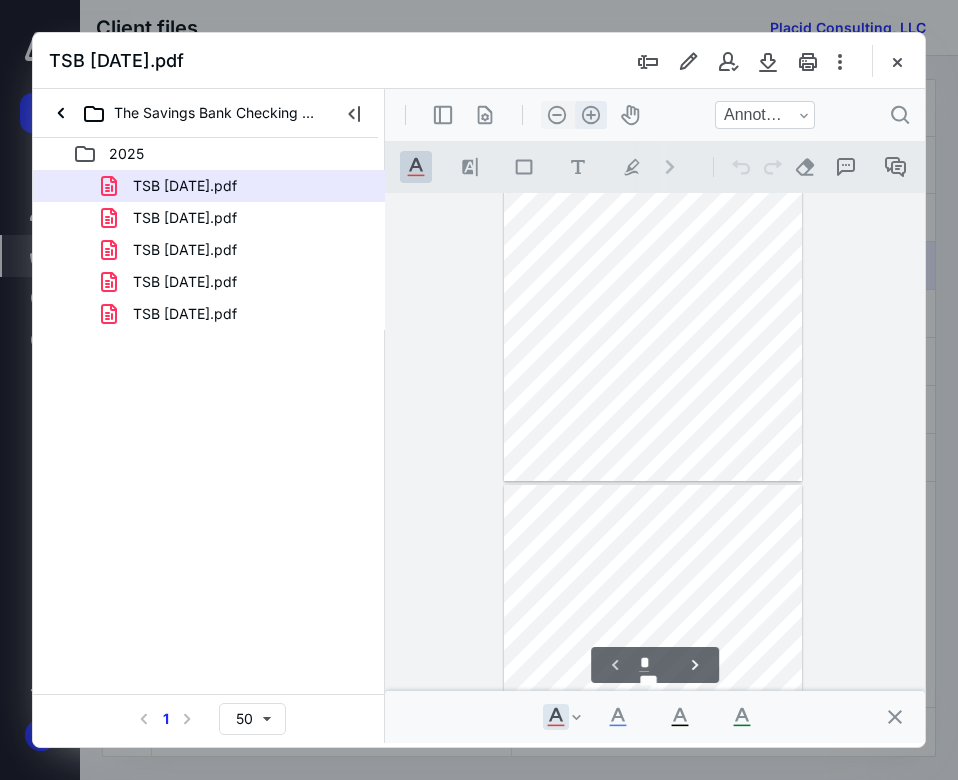 click on ".cls-1{fill:#abb0c4;} icon - header - zoom - in - line" at bounding box center (591, 115) 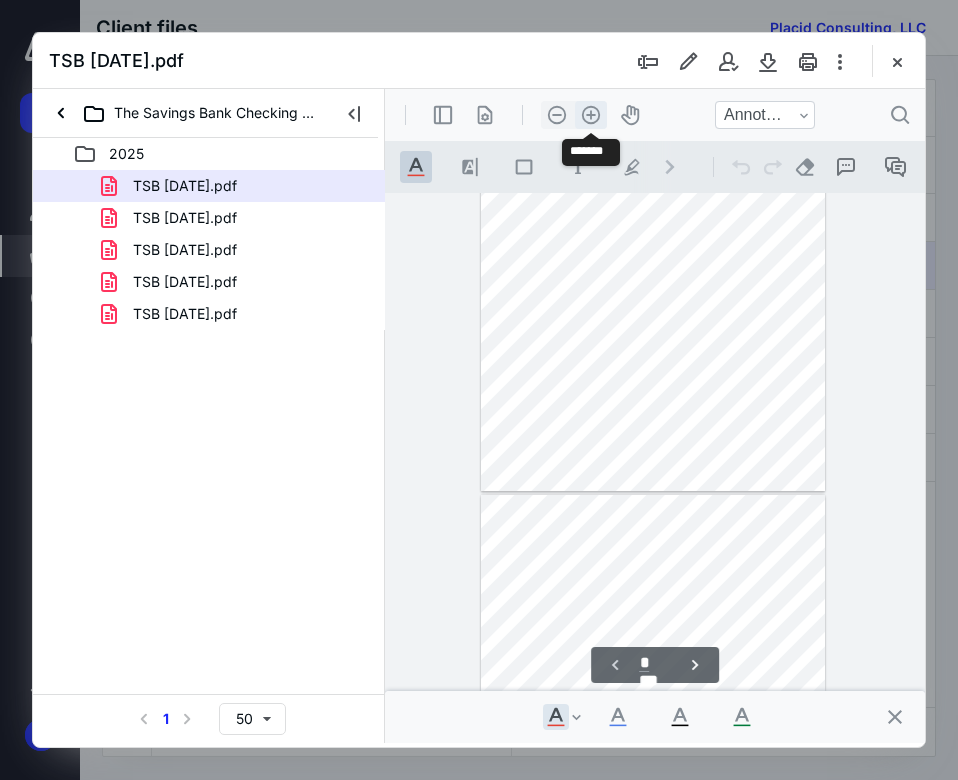 click on ".cls-1{fill:#abb0c4;} icon - header - zoom - in - line" at bounding box center [591, 115] 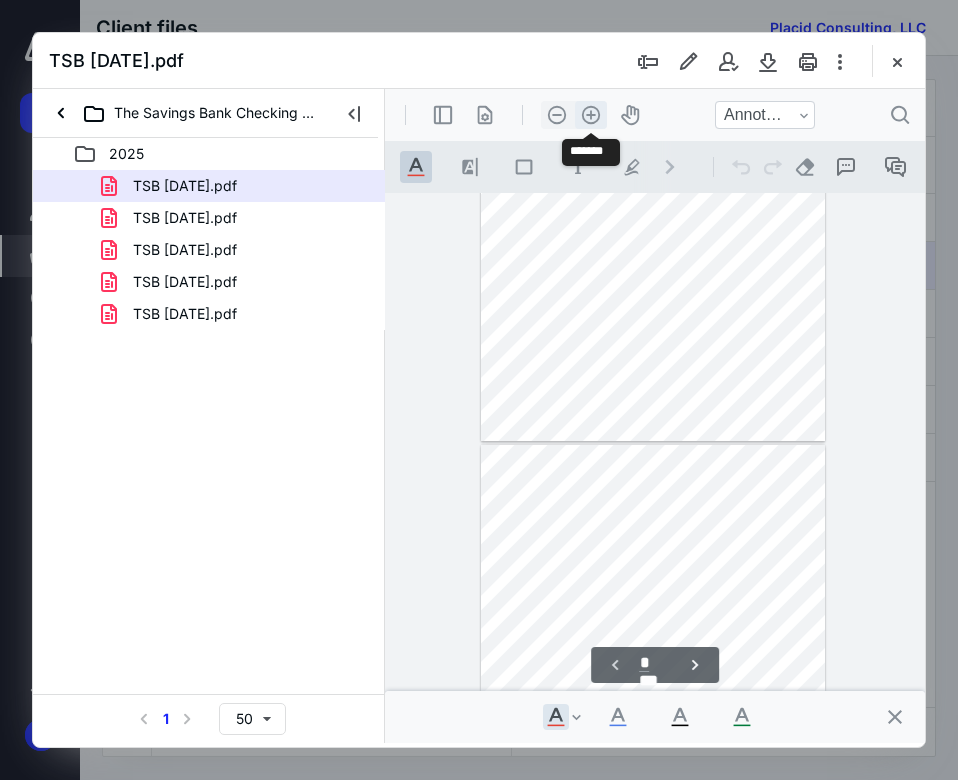 click on ".cls-1{fill:#abb0c4;} icon - header - zoom - in - line" at bounding box center [591, 115] 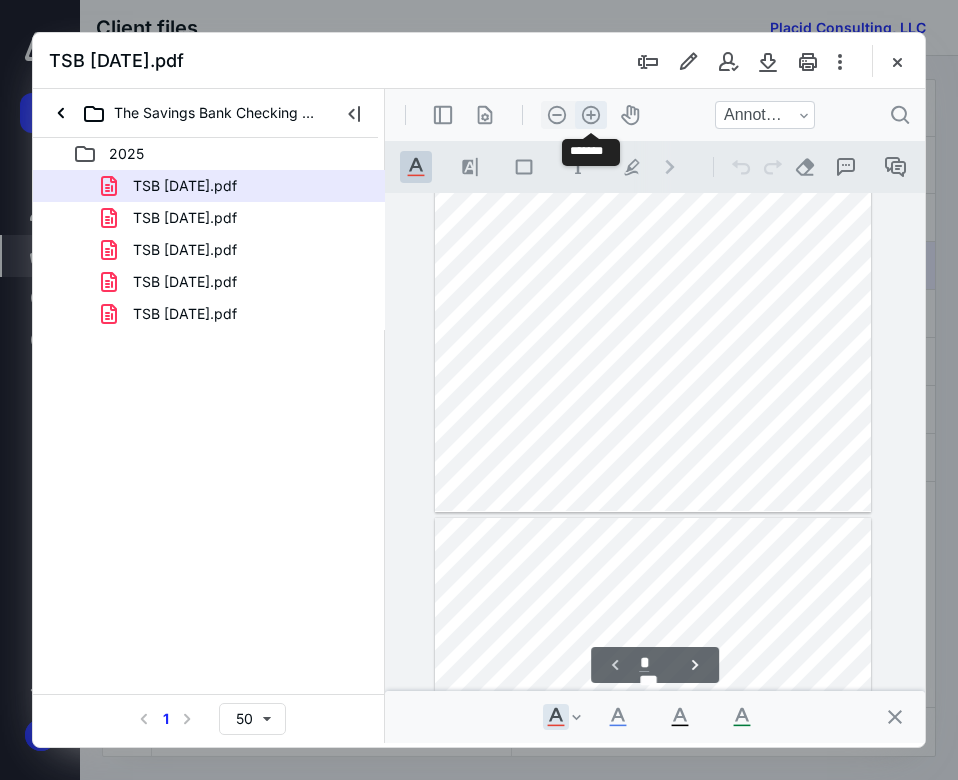 click on ".cls-1{fill:#abb0c4;} icon - header - zoom - in - line" at bounding box center [591, 115] 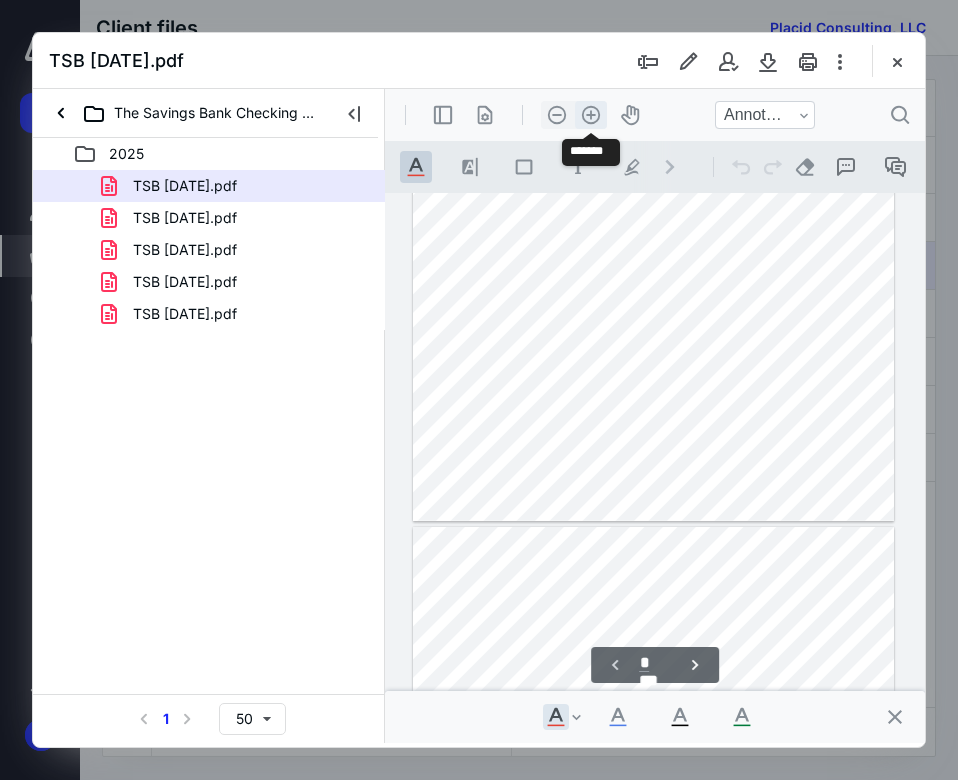click on ".cls-1{fill:#abb0c4;} icon - header - zoom - in - line" at bounding box center [591, 115] 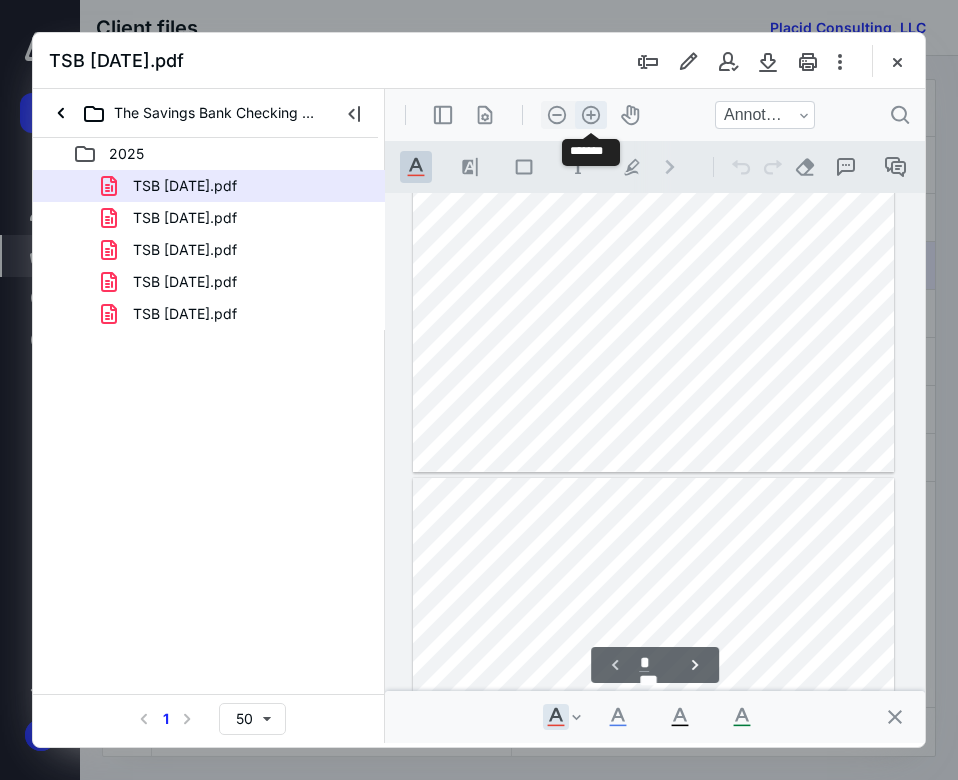 click on ".cls-1{fill:#abb0c4;} icon - header - zoom - in - line" at bounding box center [591, 115] 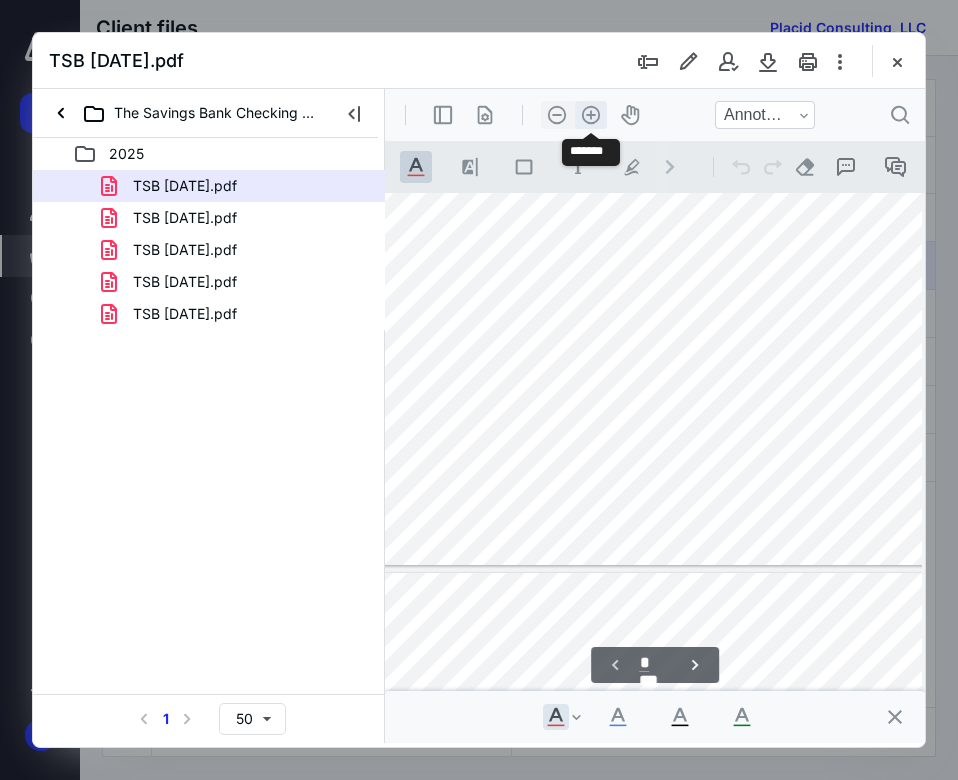 click on ".cls-1{fill:#abb0c4;} icon - header - zoom - in - line" at bounding box center [591, 115] 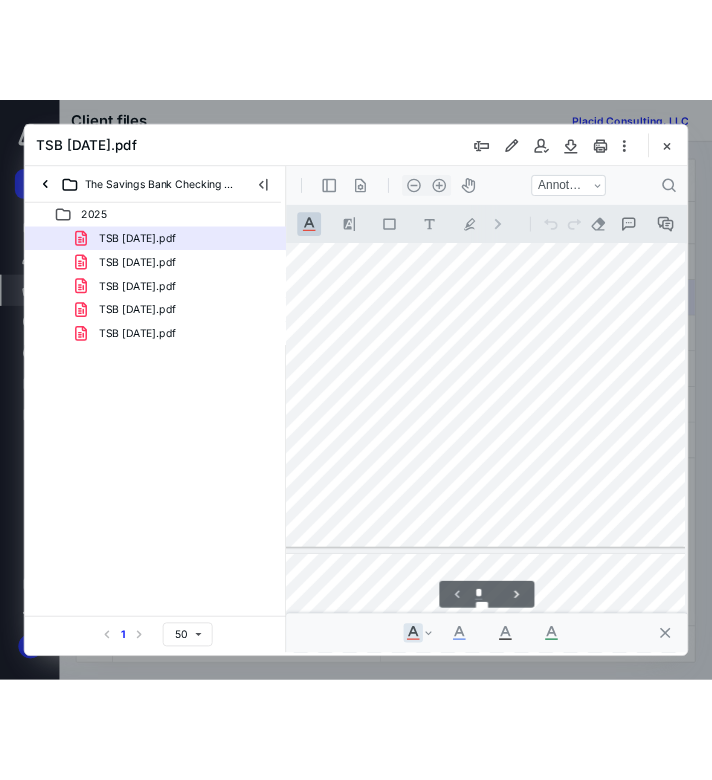 scroll, scrollTop: 676, scrollLeft: 43, axis: both 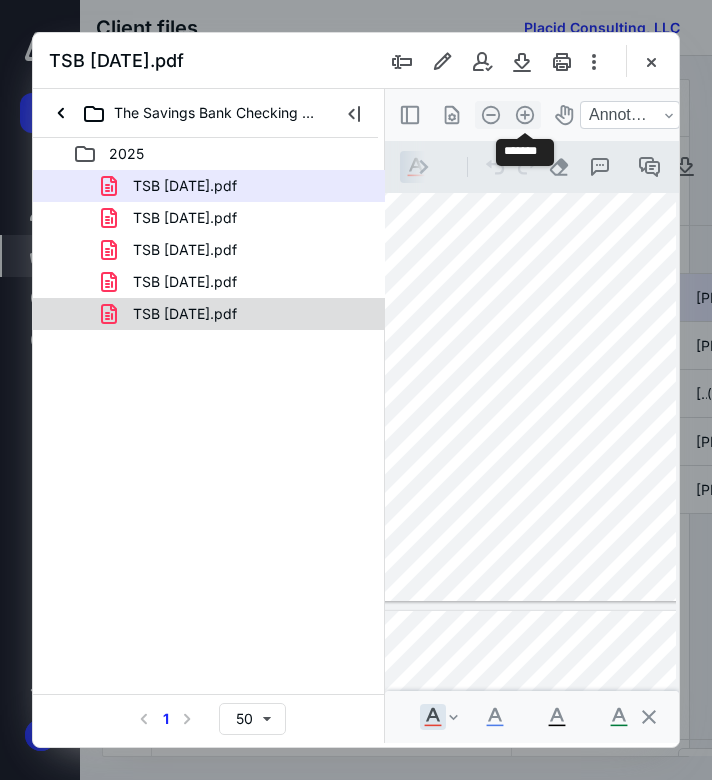 click on "TSB [DATE].pdf" at bounding box center (209, 314) 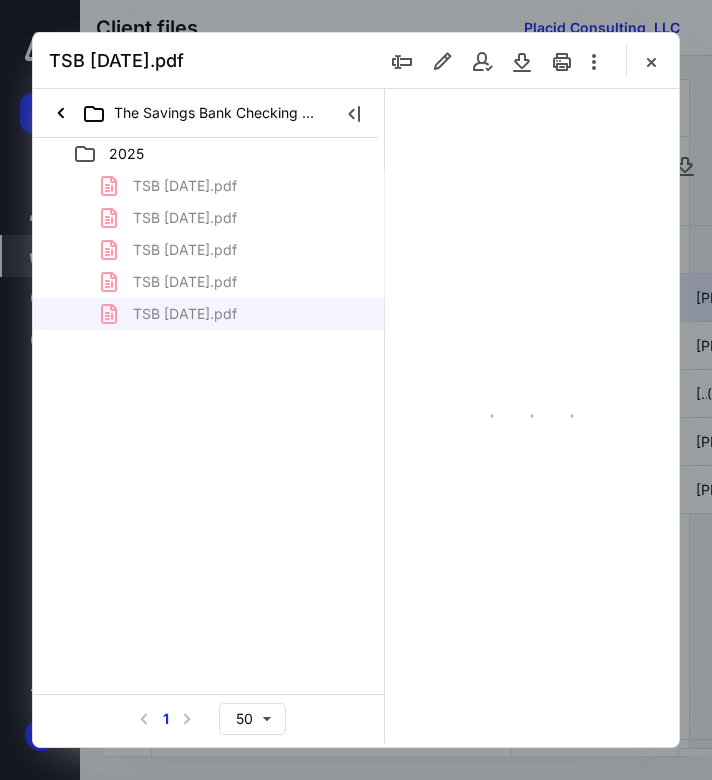 scroll, scrollTop: 106, scrollLeft: 0, axis: vertical 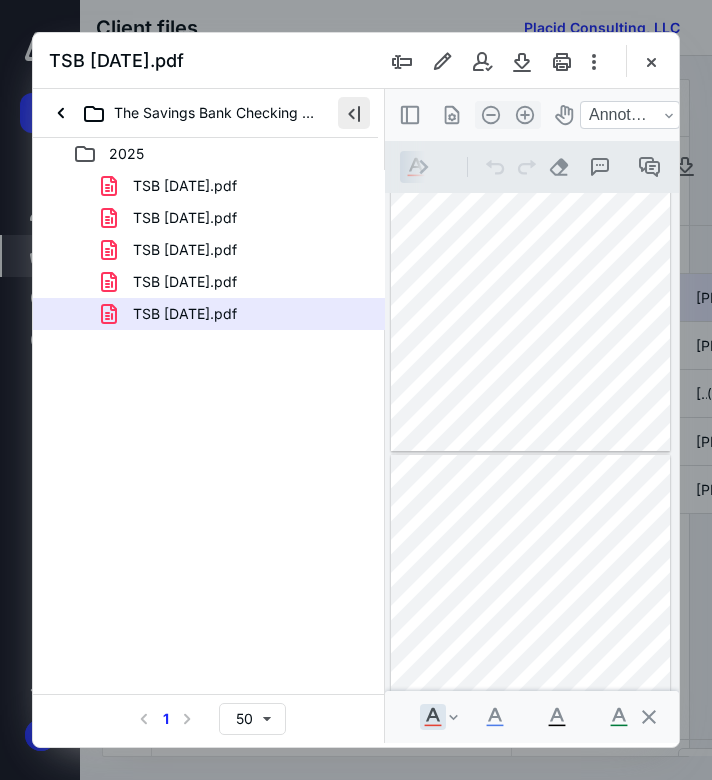click at bounding box center [354, 113] 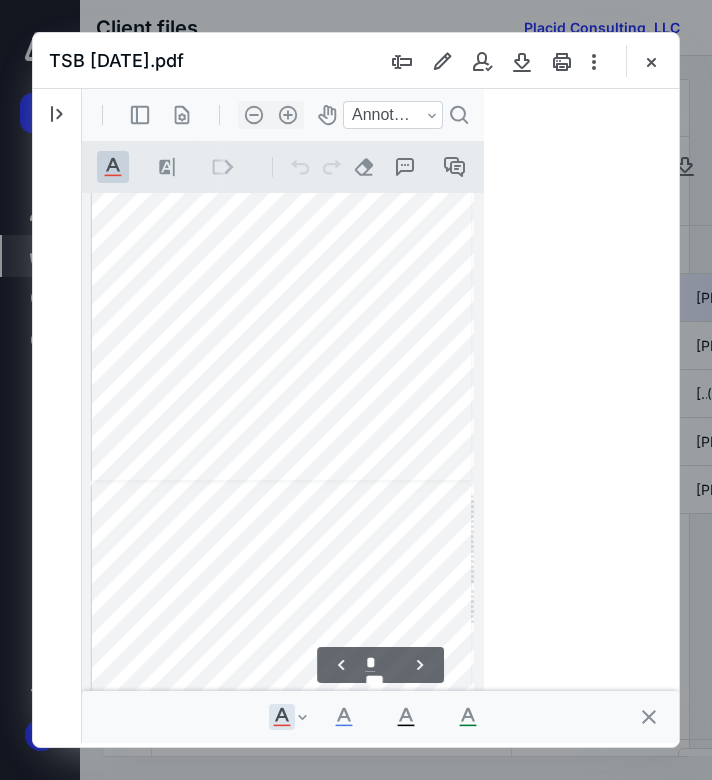 scroll, scrollTop: 291, scrollLeft: 0, axis: vertical 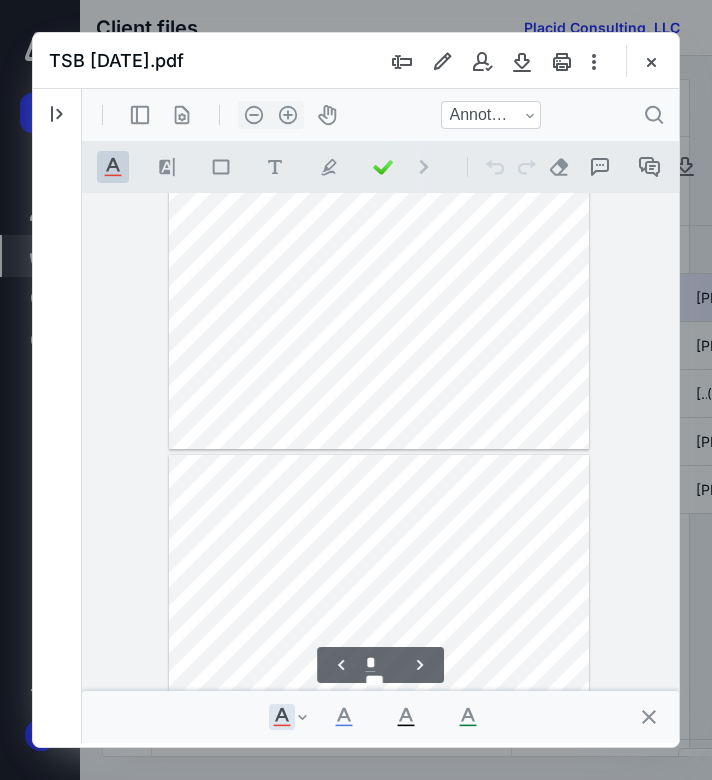 type on "*" 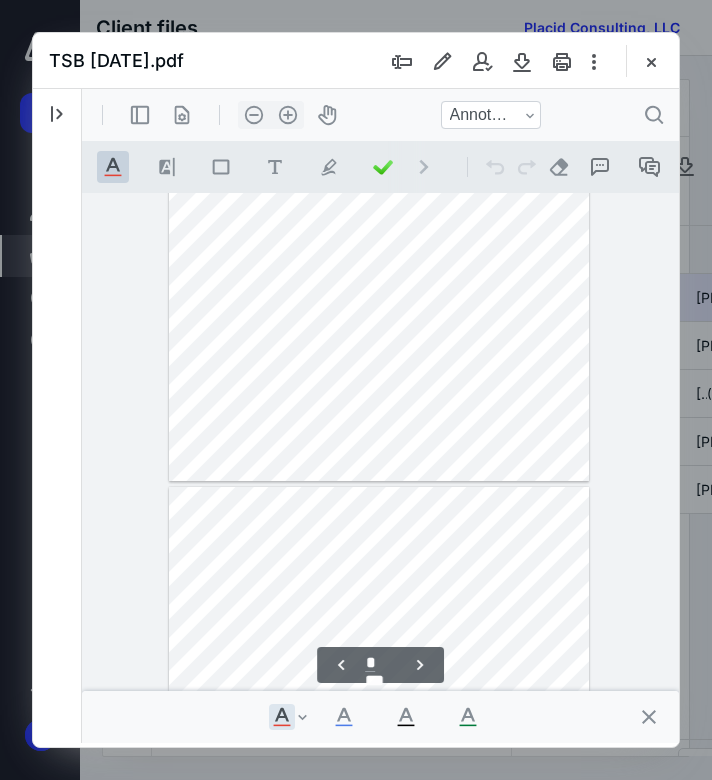 scroll, scrollTop: 255, scrollLeft: 0, axis: vertical 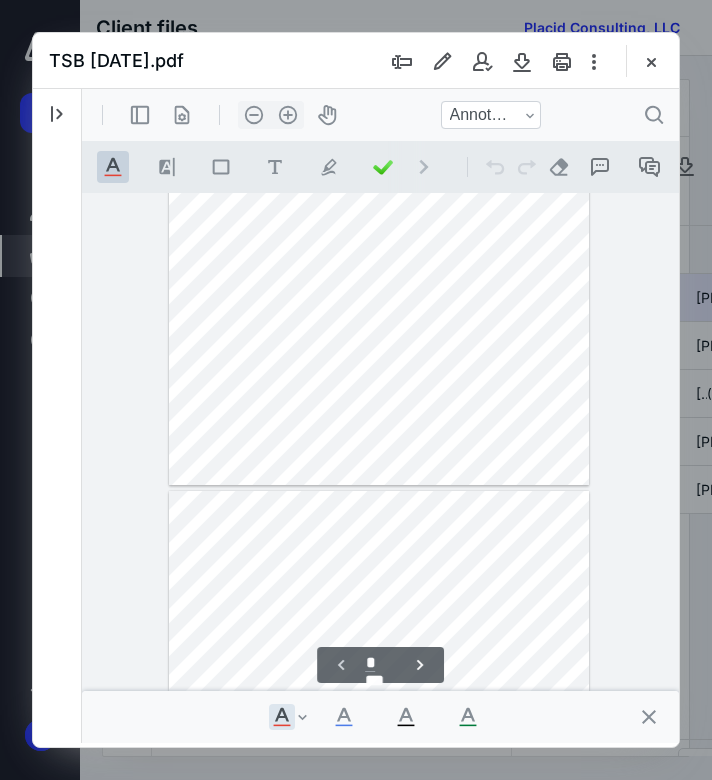 click at bounding box center [379, 213] 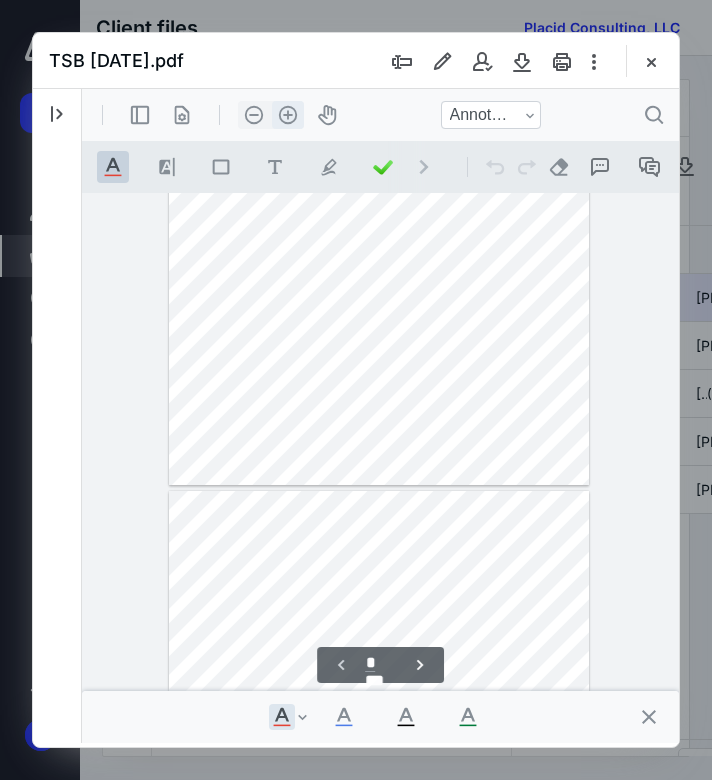 click on ".cls-1{fill:#abb0c4;} icon - header - zoom - in - line" at bounding box center (288, 115) 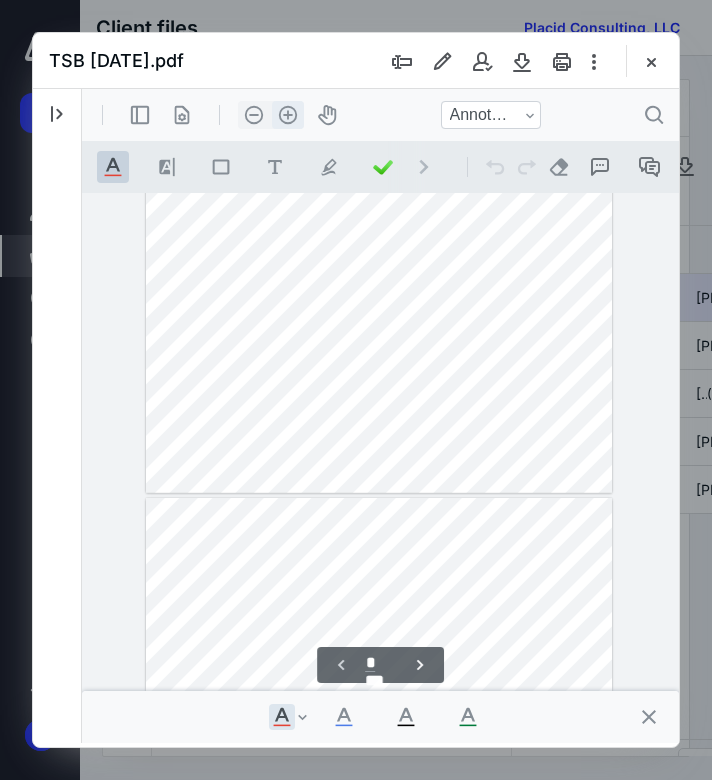 click on ".cls-1{fill:#abb0c4;} icon - header - zoom - in - line" at bounding box center (288, 115) 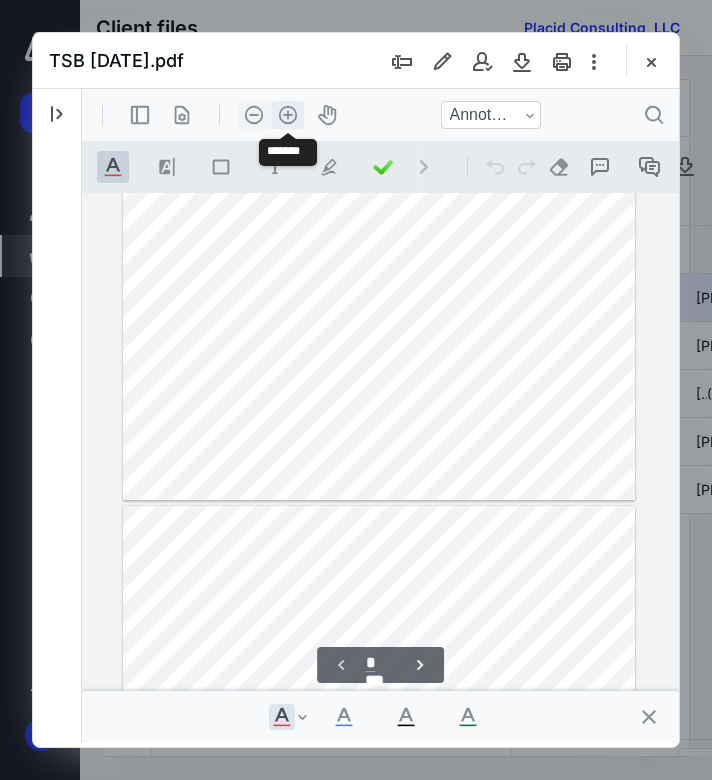 click on ".cls-1{fill:#abb0c4;} icon - header - zoom - in - line" at bounding box center [288, 115] 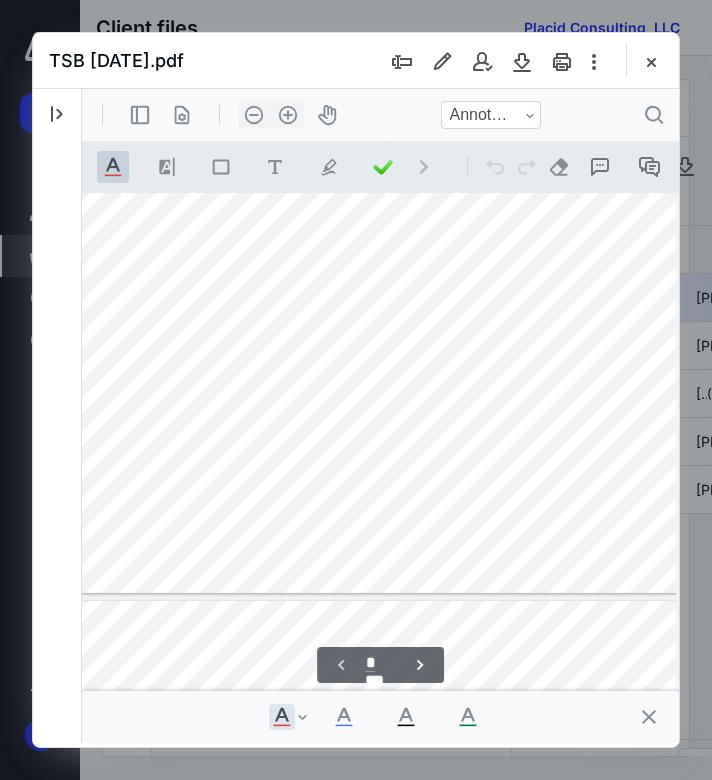 scroll, scrollTop: 463, scrollLeft: 16, axis: both 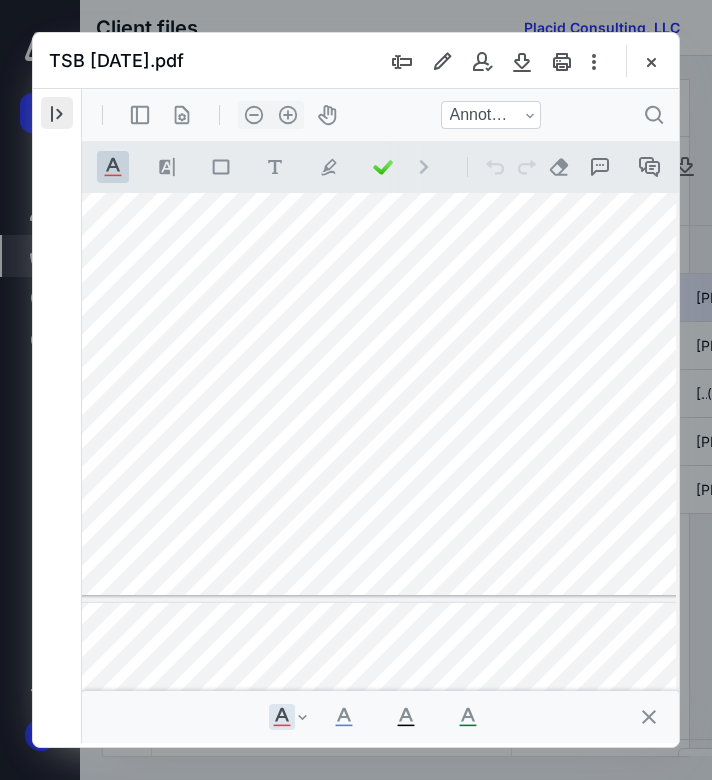 click at bounding box center (57, 113) 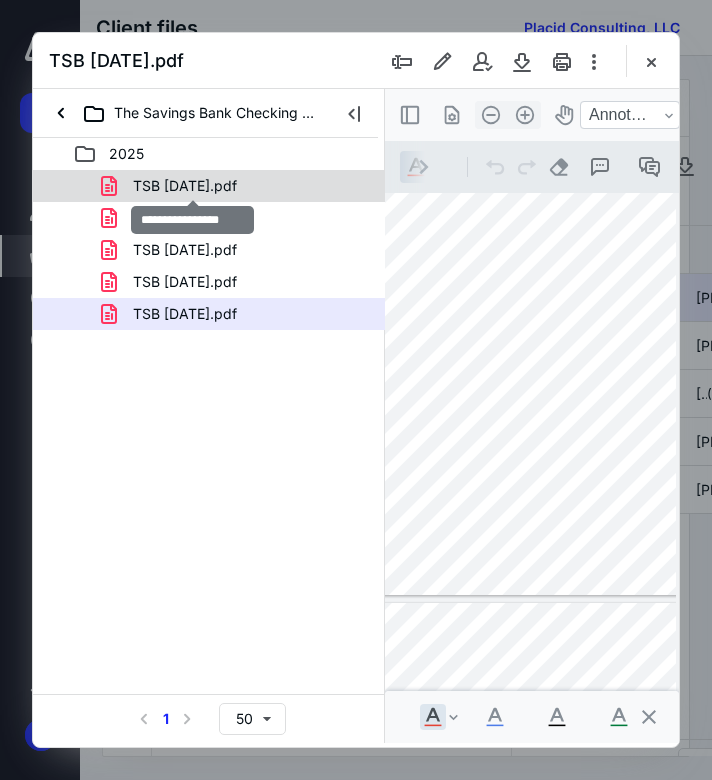 click on "TSB [DATE].pdf" at bounding box center [185, 186] 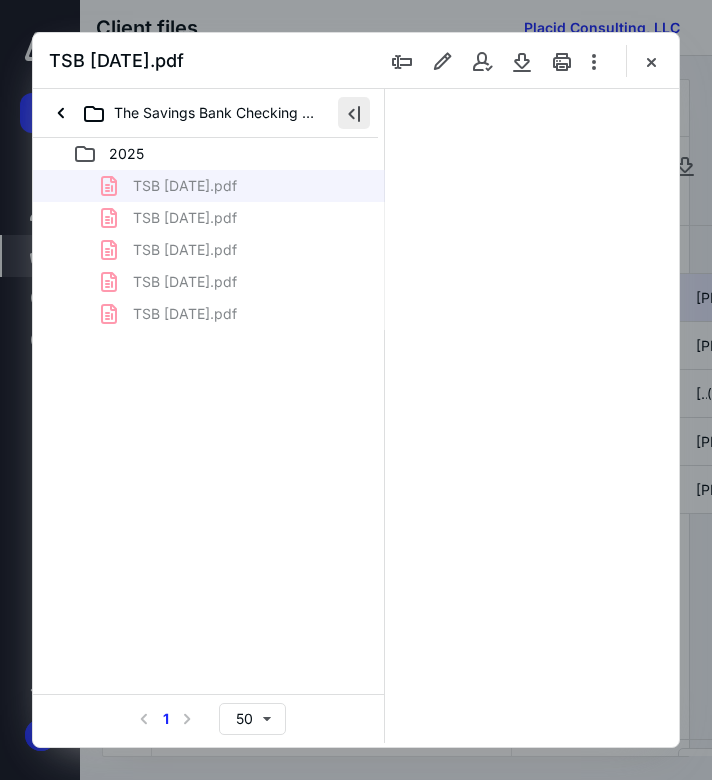 click at bounding box center [354, 113] 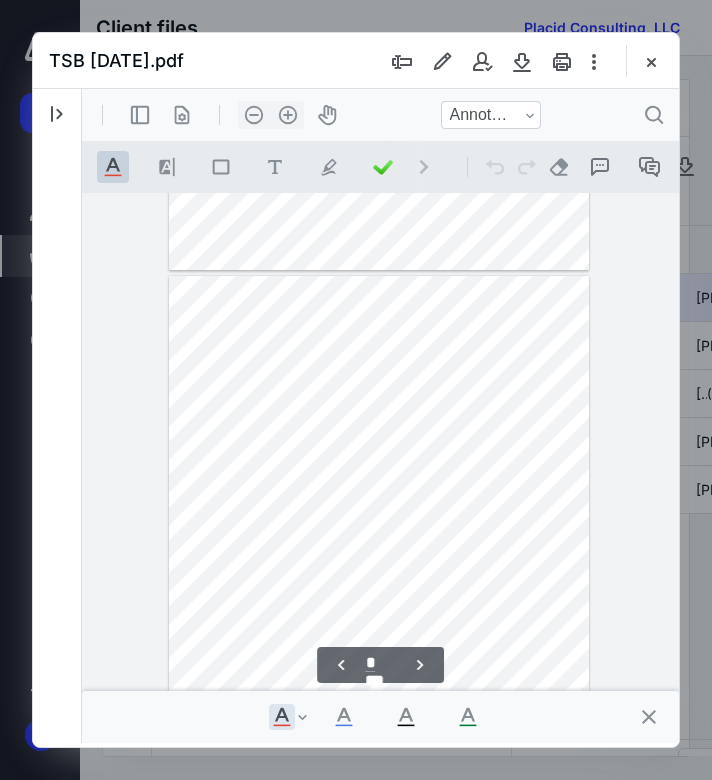 scroll, scrollTop: 2250, scrollLeft: 135, axis: both 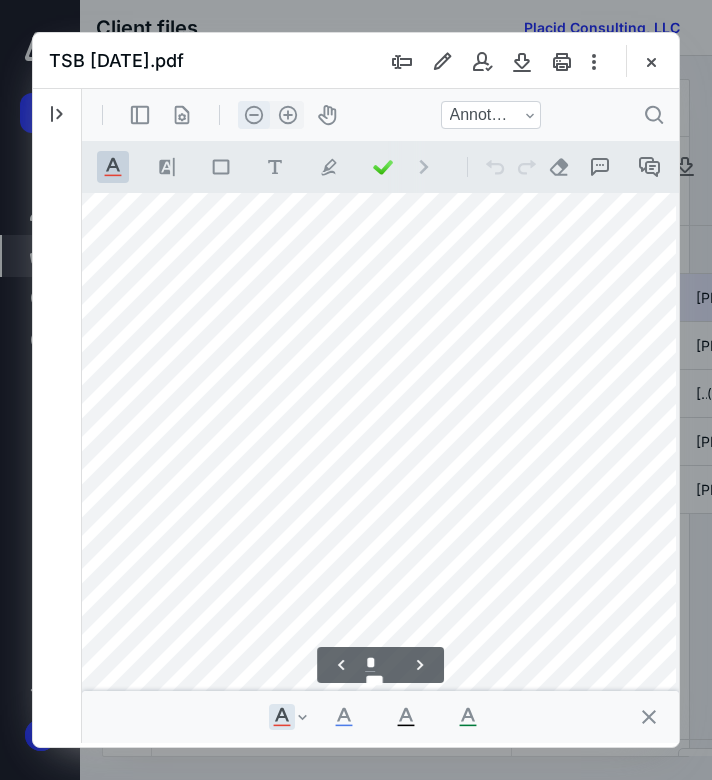 click on ".cls-1{fill:#abb0c4;} icon - header - zoom - out - line" at bounding box center (254, 115) 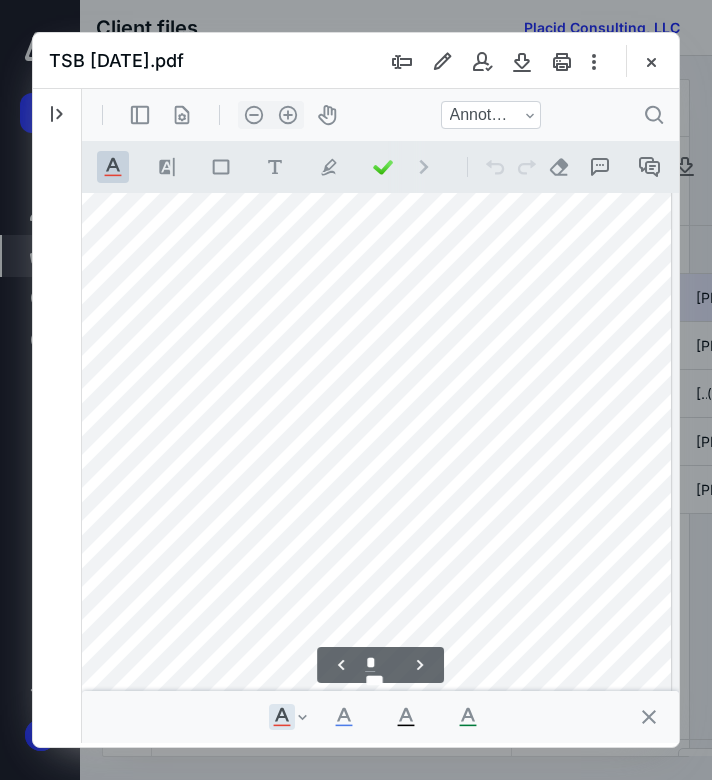 scroll, scrollTop: 2017, scrollLeft: 87, axis: both 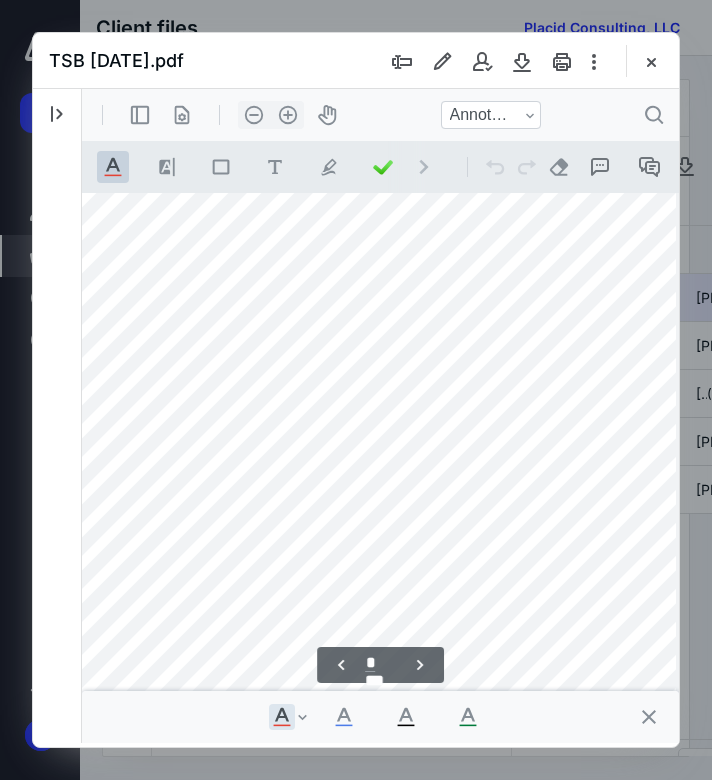 type on "*" 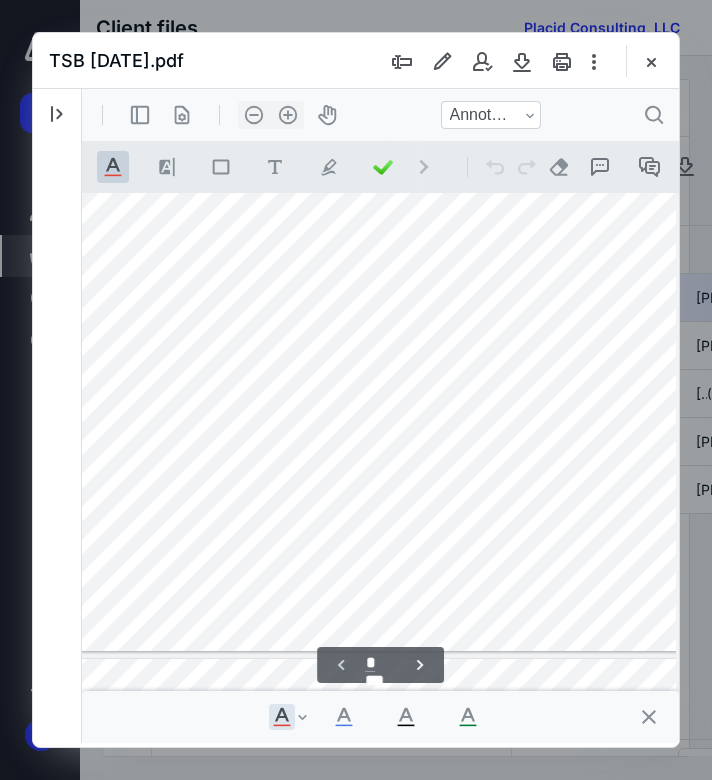 scroll, scrollTop: 472, scrollLeft: 32, axis: both 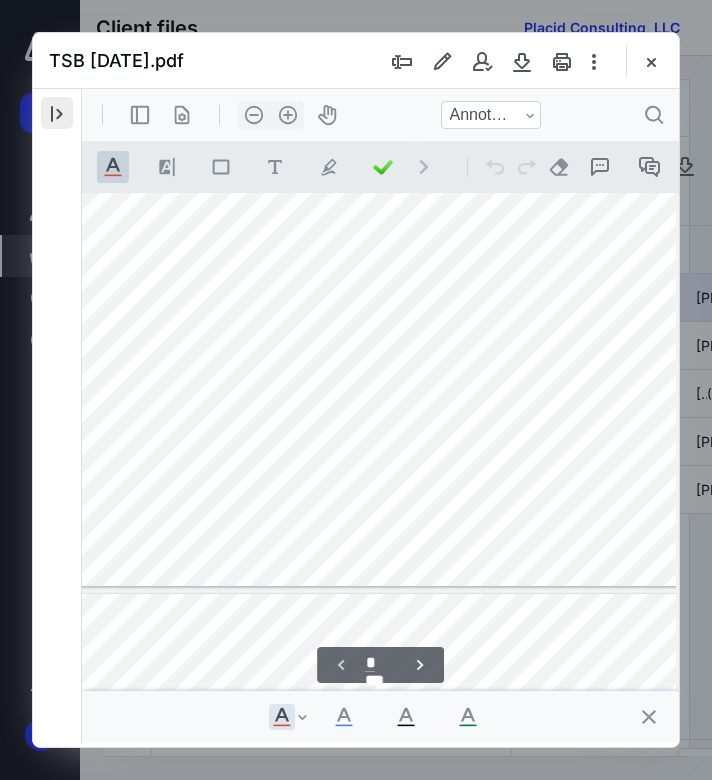 click at bounding box center [57, 113] 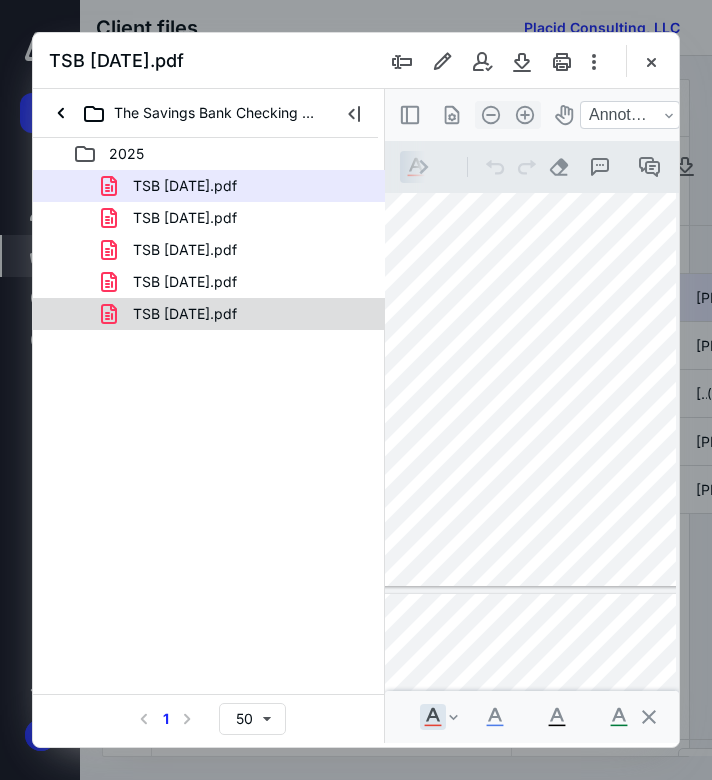 click on "TSB [DATE].pdf" at bounding box center [237, 314] 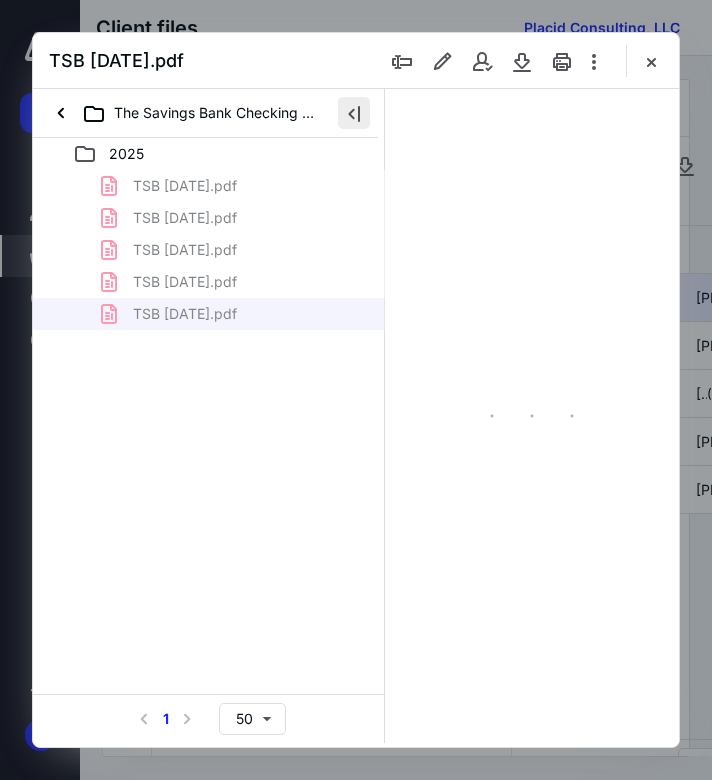 scroll, scrollTop: 106, scrollLeft: 0, axis: vertical 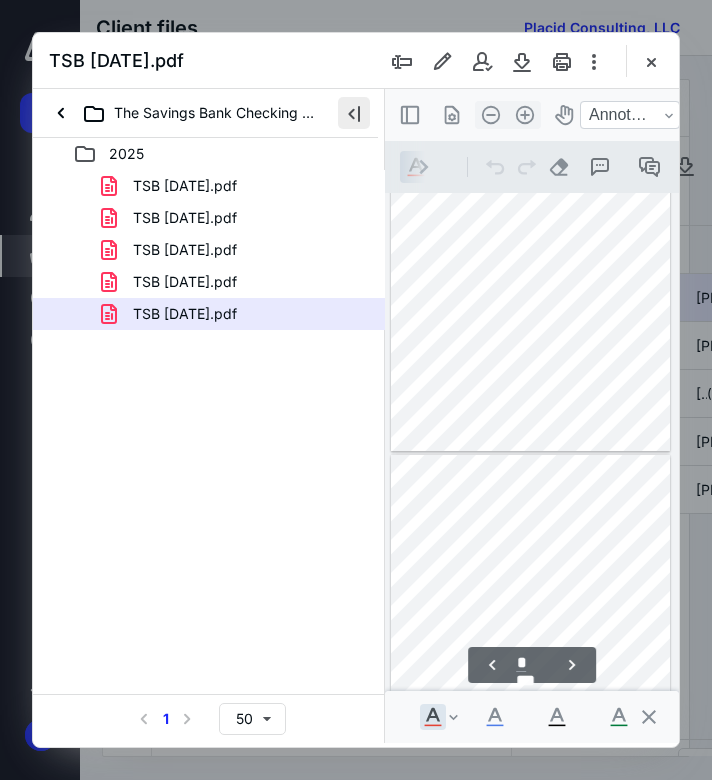 click at bounding box center (354, 113) 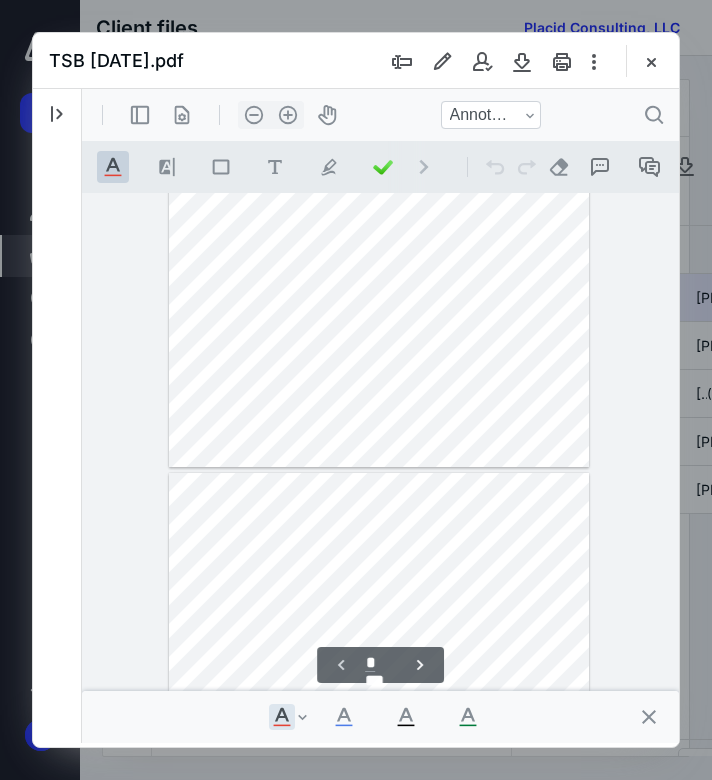 scroll, scrollTop: 271, scrollLeft: 0, axis: vertical 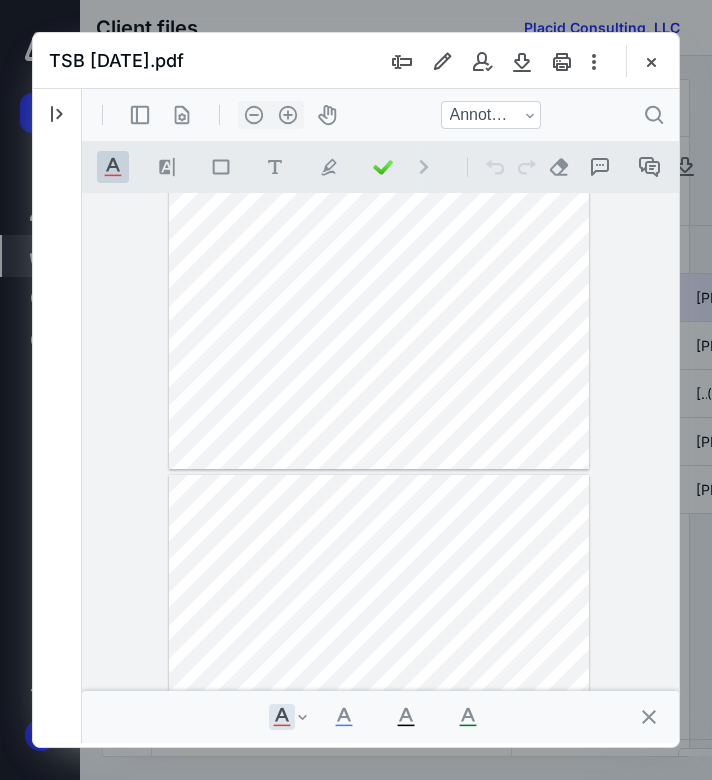 click at bounding box center (379, 197) 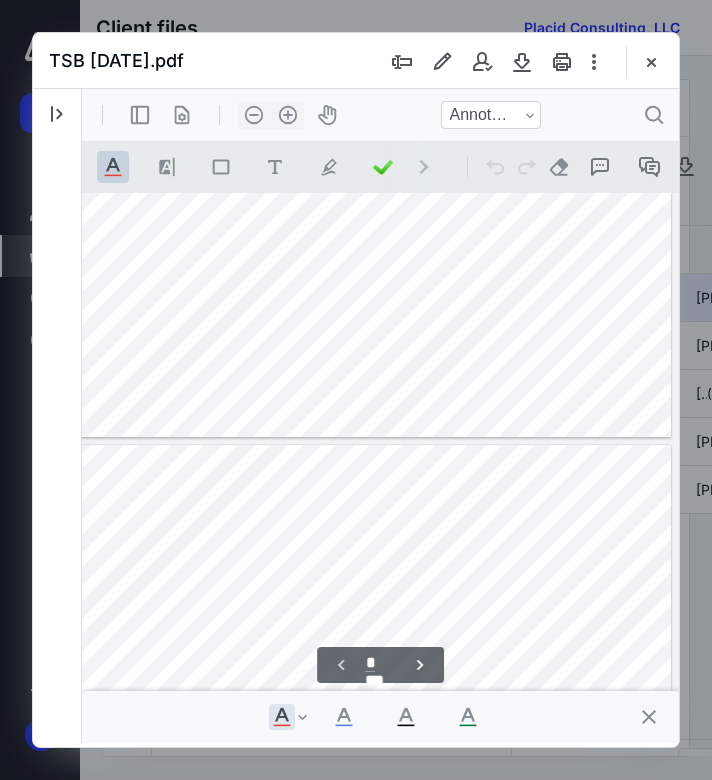 scroll, scrollTop: 4058, scrollLeft: 1695, axis: both 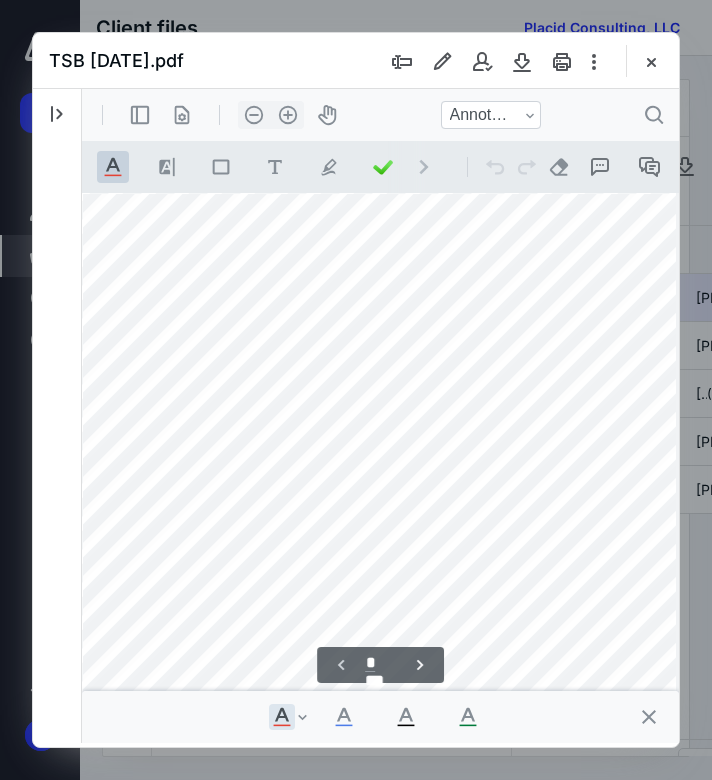 click at bounding box center (429, -1231) 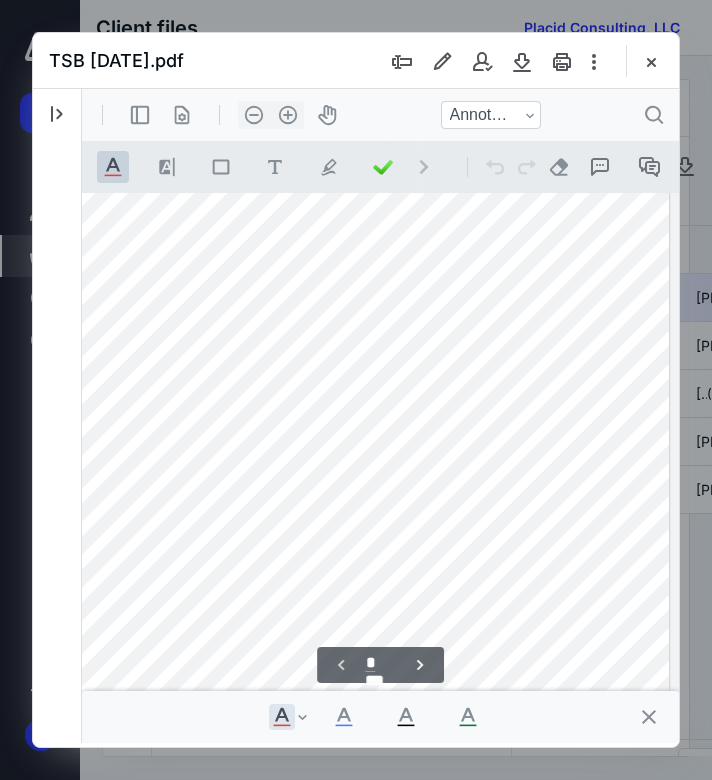 scroll, scrollTop: 817, scrollLeft: 196, axis: both 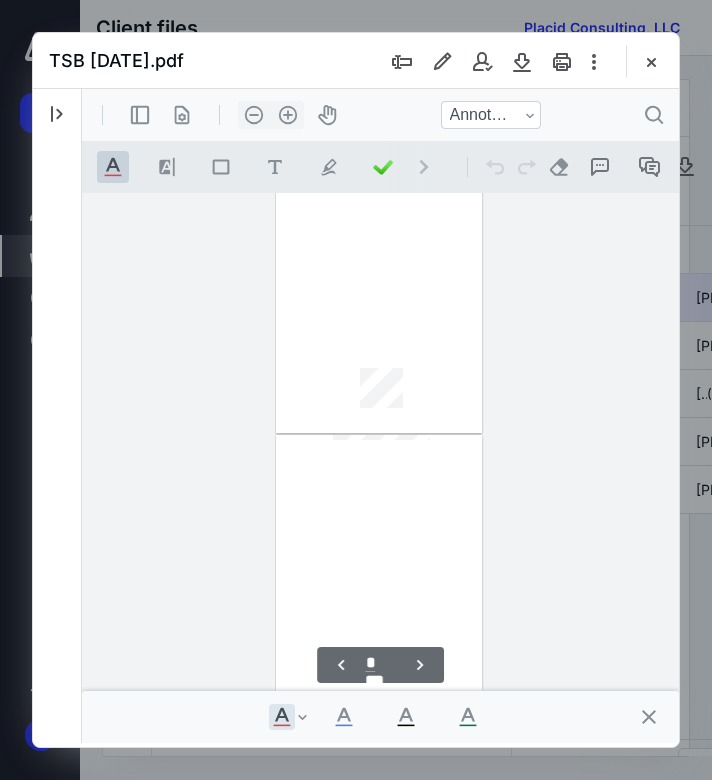 type on "*" 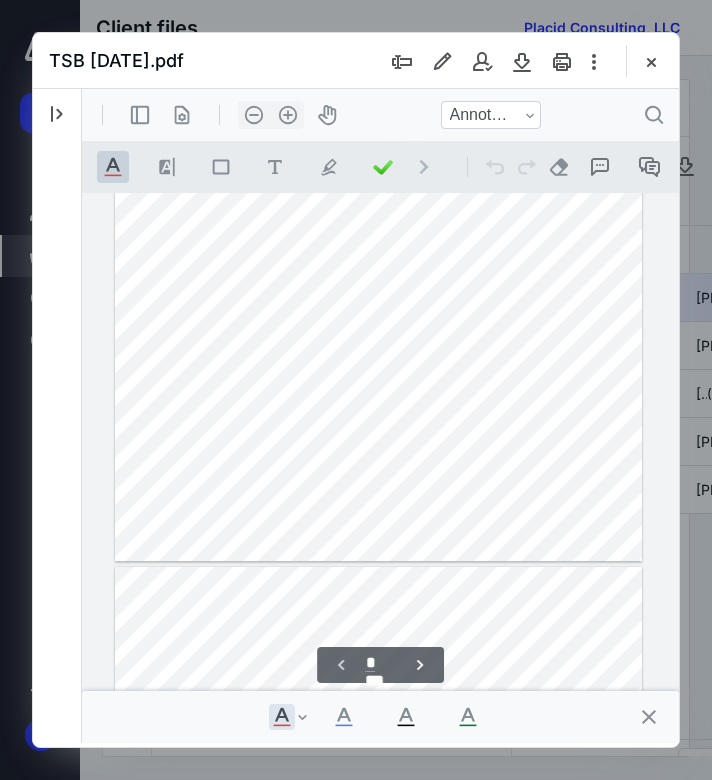 scroll, scrollTop: 367, scrollLeft: 0, axis: vertical 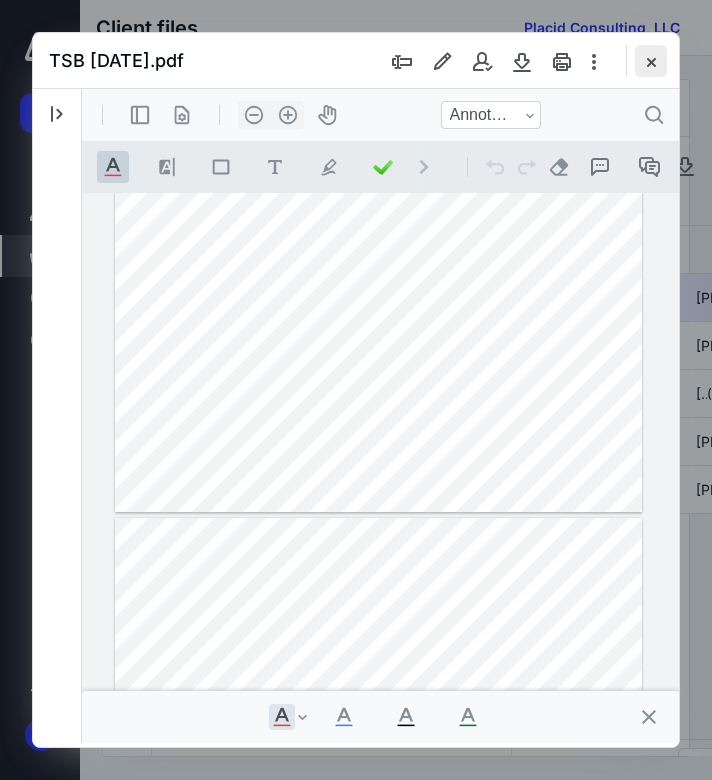 click at bounding box center (651, 61) 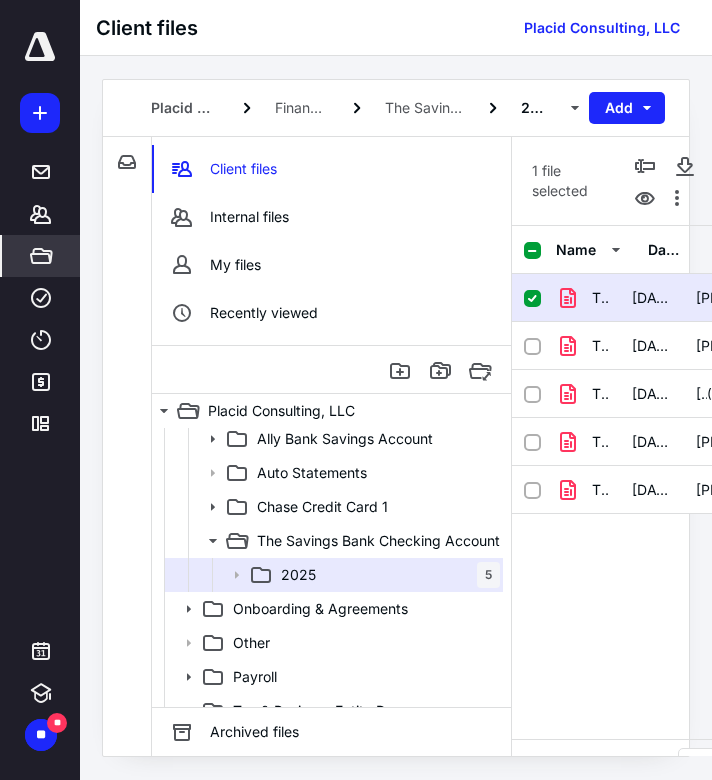 click on "Name Date added Added by Visible TSB [DATE].pdf [DATE] [PERSON_NAME][EMAIL_ADDRESS][DOMAIN_NAME] TSB [DATE].pdf [DATE] [PERSON_NAME][EMAIL_ADDRESS][DOMAIN_NAME] TSB [DATE].pdf [DATE] [PERSON_NAME]  (me) TSB [DATE].pdf [DATE] [PERSON_NAME][EMAIL_ADDRESS][DOMAIN_NAME] TSB [DATE].pdf [DATE] [PERSON_NAME][EMAIL_ADDRESS][DOMAIN_NAME]" at bounding box center (668, 482) 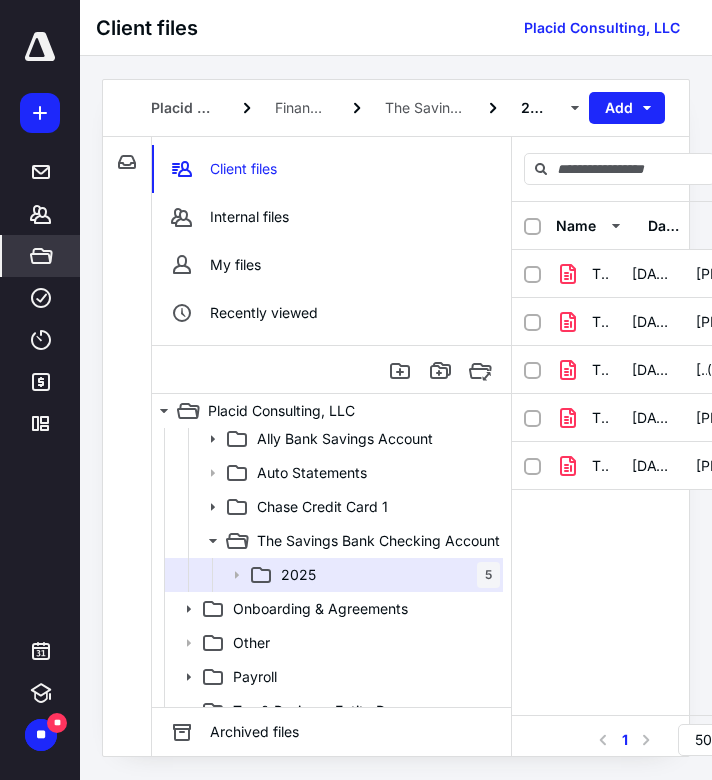 click on "Name Date added Added by Visible TSB [DATE].pdf [DATE] [PERSON_NAME][EMAIL_ADDRESS][DOMAIN_NAME] TSB [DATE].pdf [DATE] [PERSON_NAME][EMAIL_ADDRESS][DOMAIN_NAME] TSB [DATE].pdf [DATE] [PERSON_NAME]  (me) TSB [DATE].pdf [DATE] [PERSON_NAME][EMAIL_ADDRESS][DOMAIN_NAME] TSB [DATE].pdf [DATE] [PERSON_NAME][EMAIL_ADDRESS][DOMAIN_NAME]" at bounding box center (668, 458) 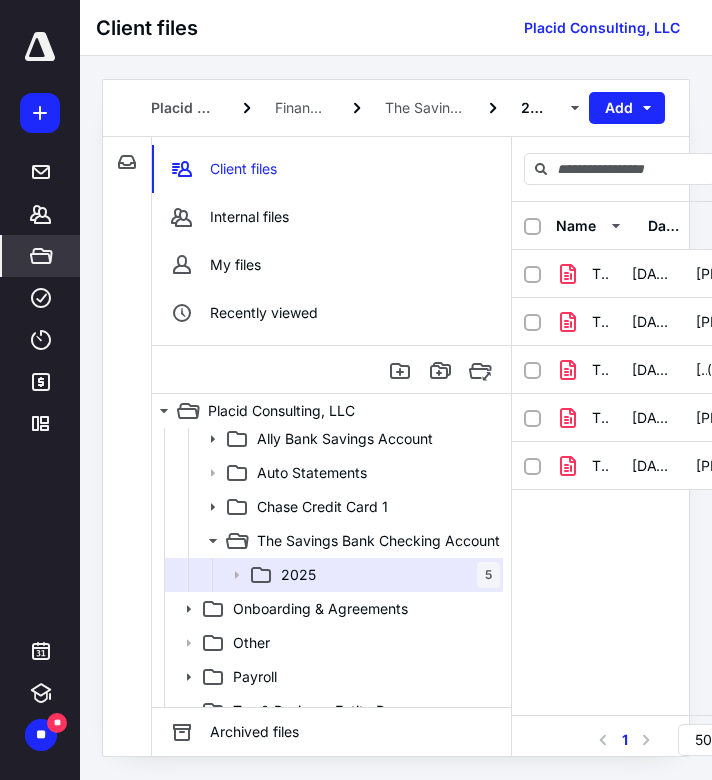 click on "Placid Consulting, LLC Financial Statements & Docs The Savings Bank Checking Account 2025   Add File Inbox: Placid Consulting, LLC This inbox does not have any files Client files Internal files My files Recently viewed Placid Consulting, LLC Bookkeeping Operations Financial Statements & Docs Ally Bank Savings Account Auto Statements Chase Credit Card 1 The Savings Bank Checking Account 2025 5 Onboarding & Agreements Other Payroll Tax & Business Entity Docs Year-End Statements & Reports Bookkeeping Operations Financial Statements & Docs Ally Bank Savings Account Auto Statements Chase Credit Card 1 The Savings Bank Checking Account 2025 5 Onboarding & Agreements Other Payroll Tax & Business Entity Docs Year-End Statements & Reports Archived files 5 files Name Date added Added by Visible TSB [DATE].pdf [DATE] [PERSON_NAME][EMAIL_ADDRESS][DOMAIN_NAME] TSB [DATE].pdf [DATE] [PERSON_NAME][EMAIL_ADDRESS][DOMAIN_NAME] TSB [DATE].pdf [DATE] [PERSON_NAME]  (me) TSB [DATE].pdf [DATE] [PERSON_NAME][EMAIL_ADDRESS][DOMAIN_NAME] TSB [DATE].pdf [DATE] 1 50" at bounding box center [396, 418] 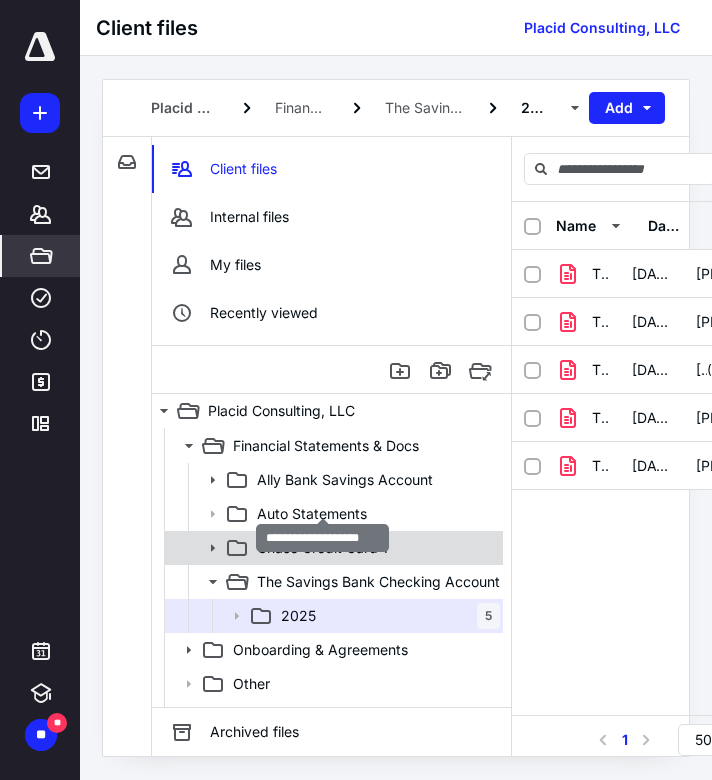 scroll, scrollTop: 0, scrollLeft: 0, axis: both 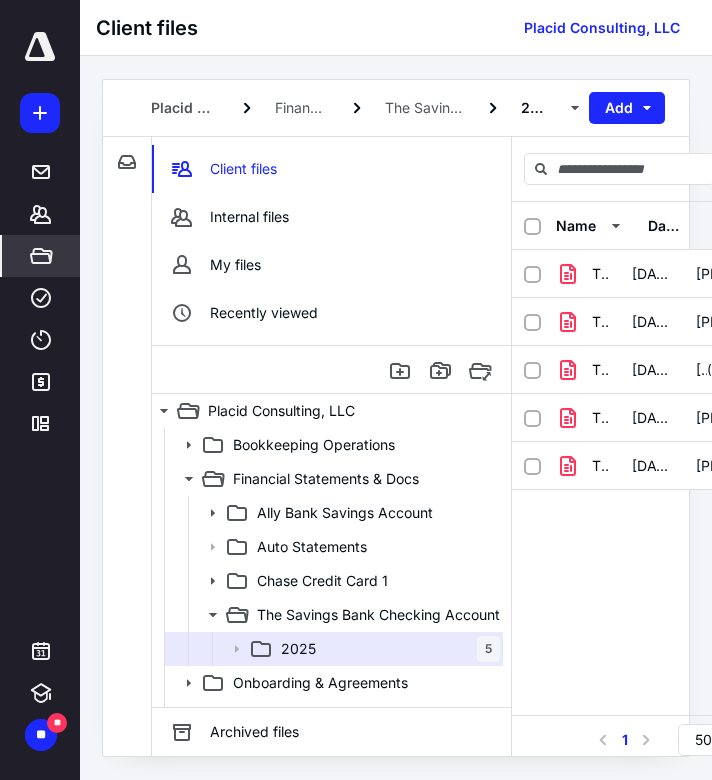 click on "Client files Placid Consulting, LLC" at bounding box center [396, 28] 